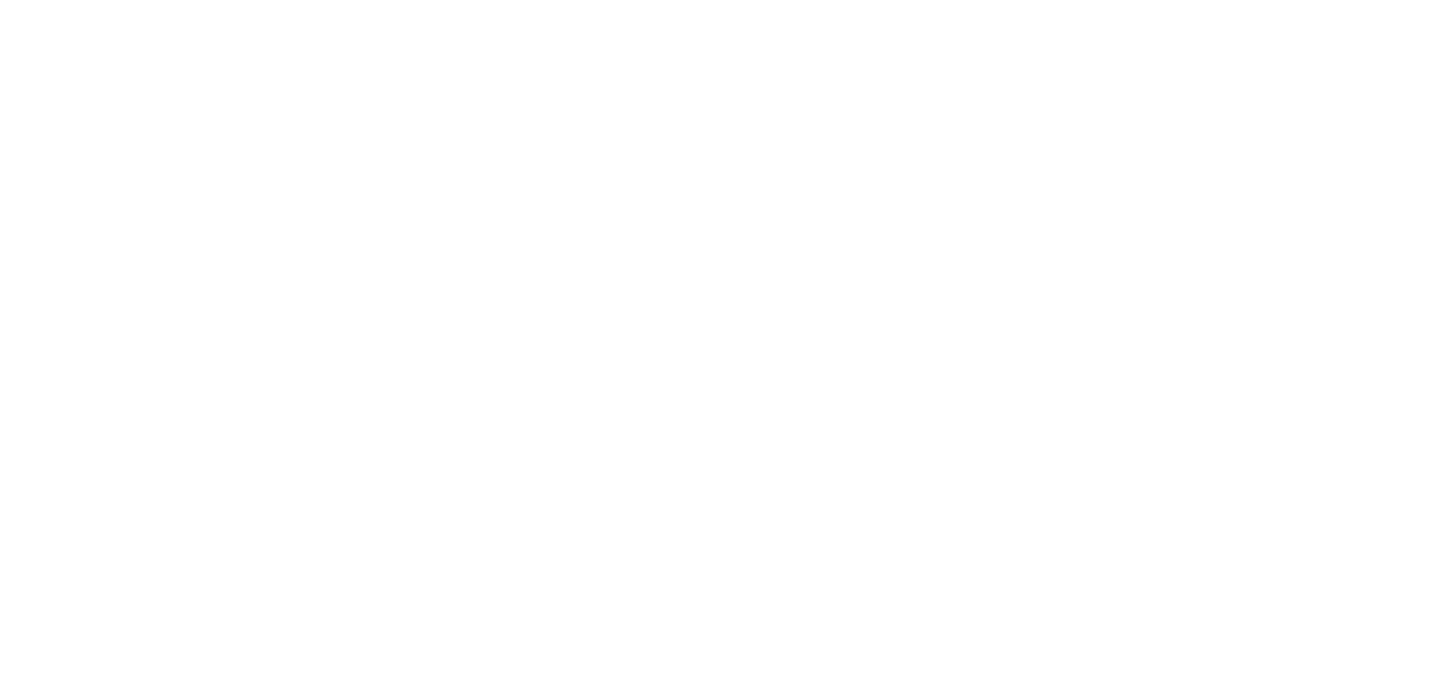 scroll, scrollTop: 0, scrollLeft: 0, axis: both 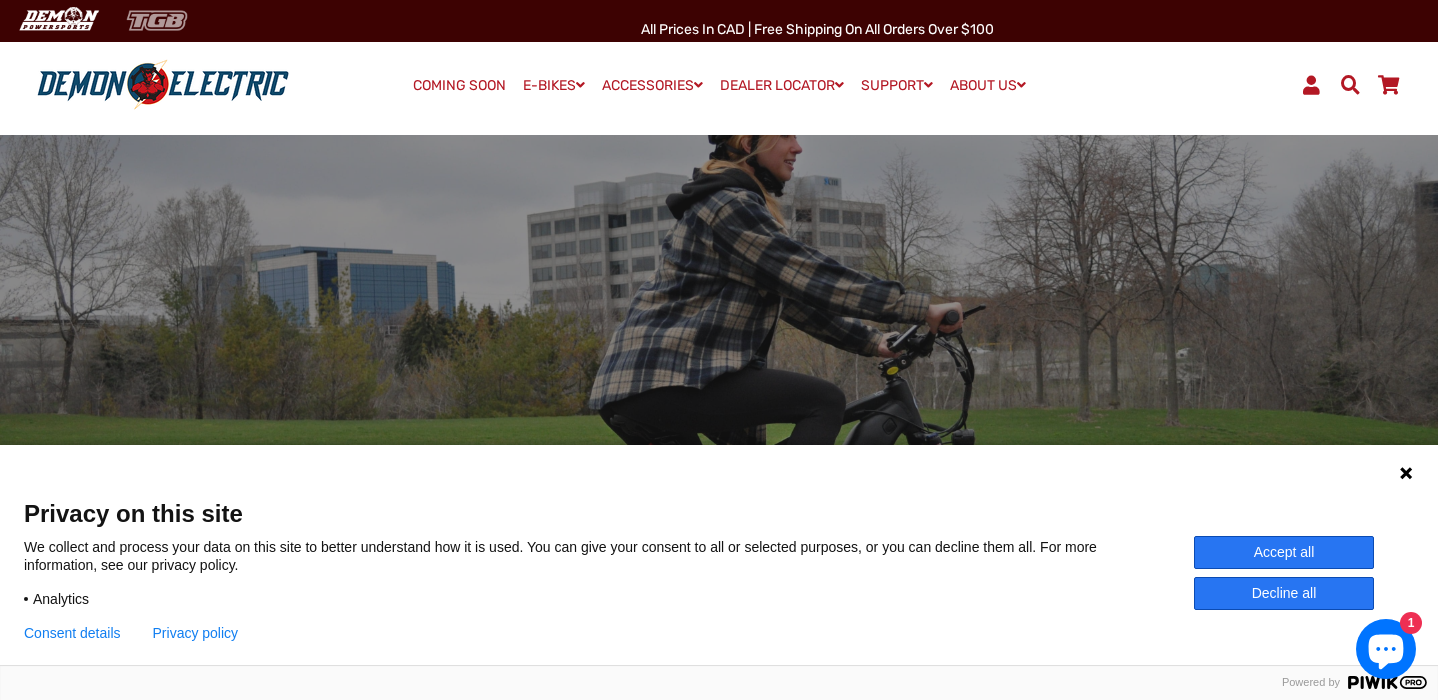 click at bounding box center [157, 20] 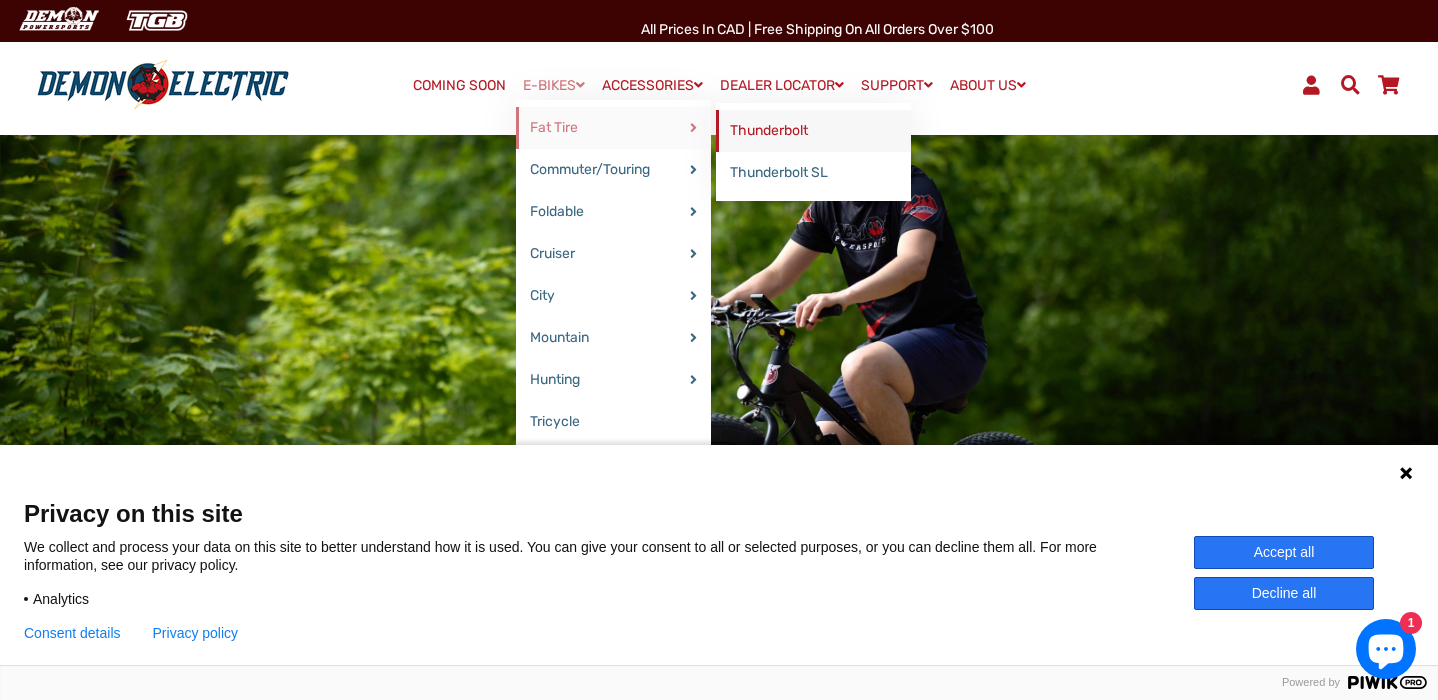 click on "Thunderbolt" at bounding box center (813, 131) 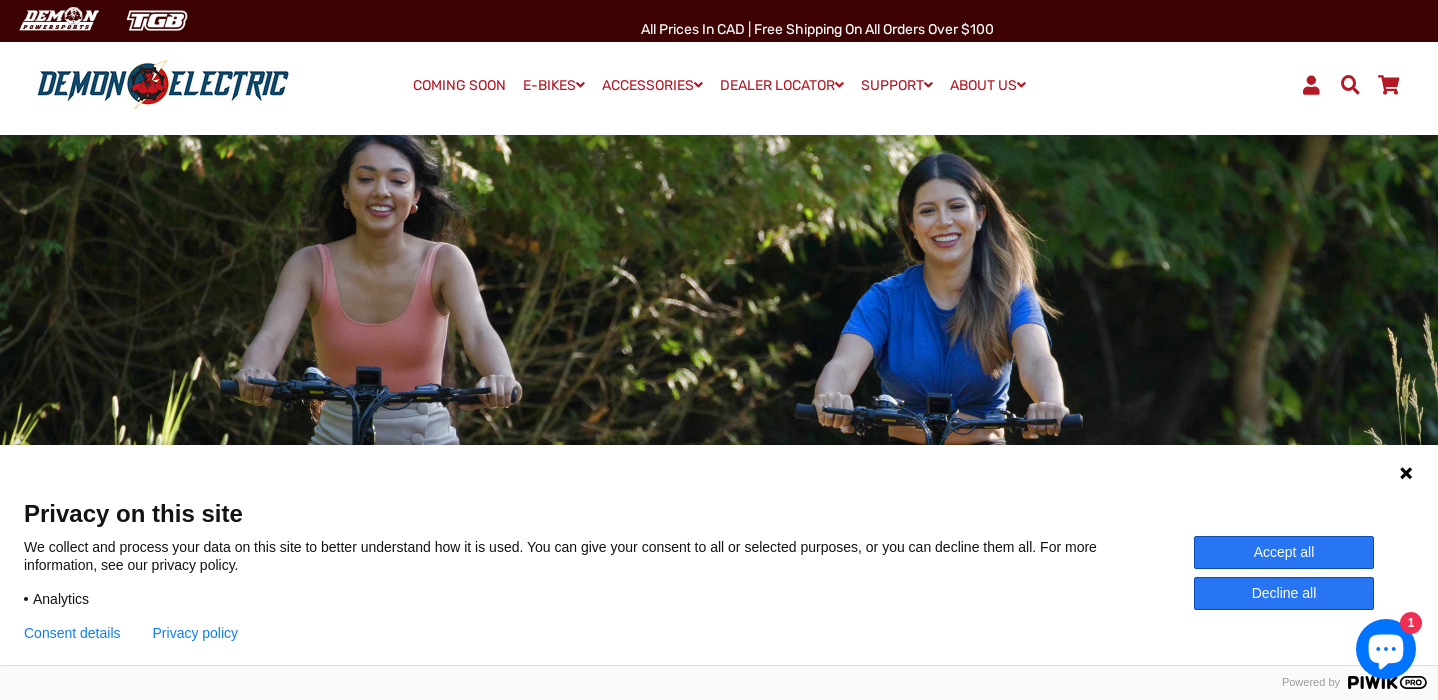 click at bounding box center [719, 415] 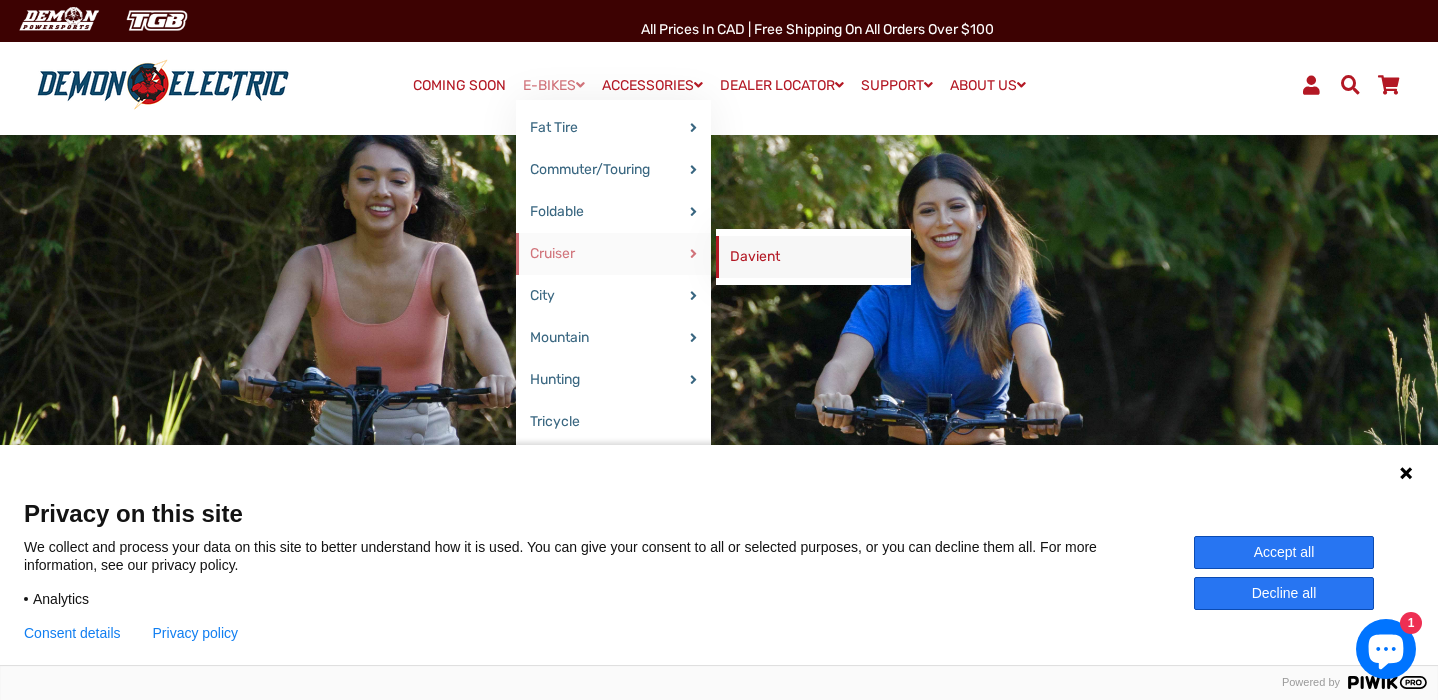 click on "Davient" at bounding box center [813, 257] 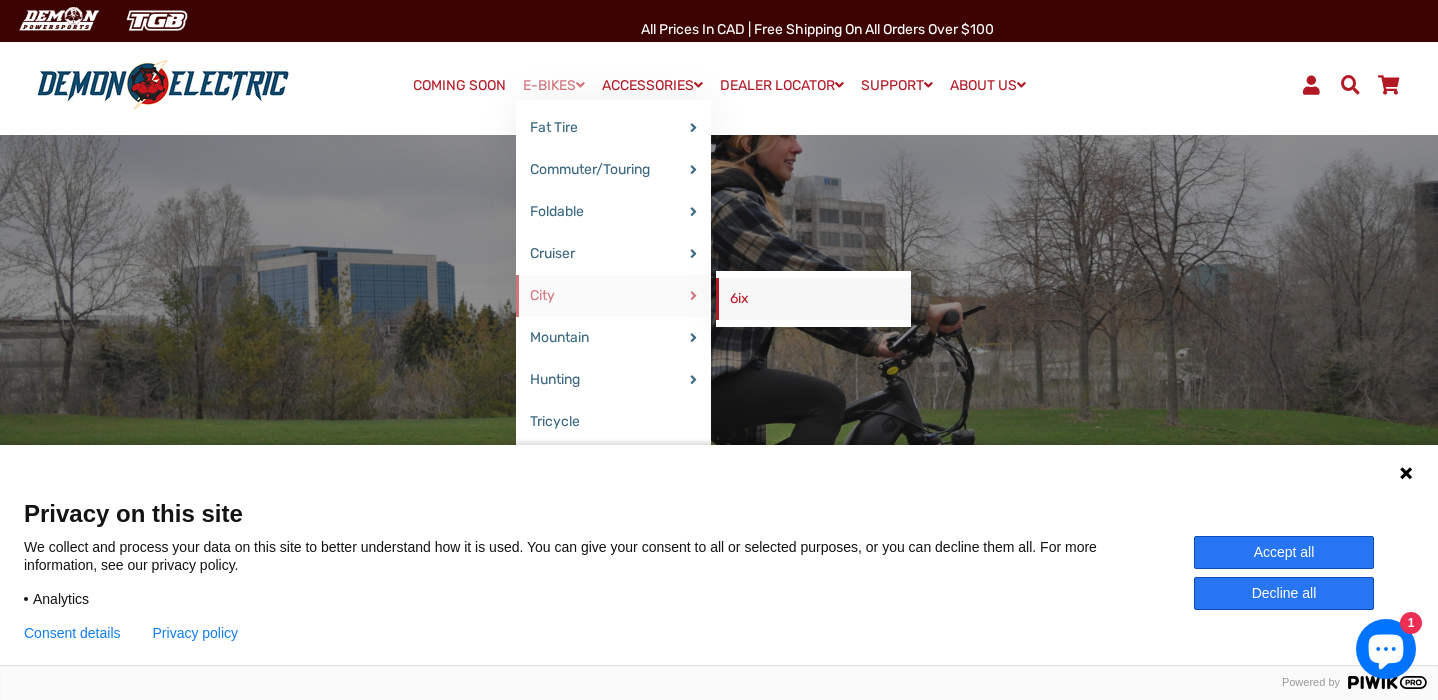 click on "6ix" at bounding box center (813, 299) 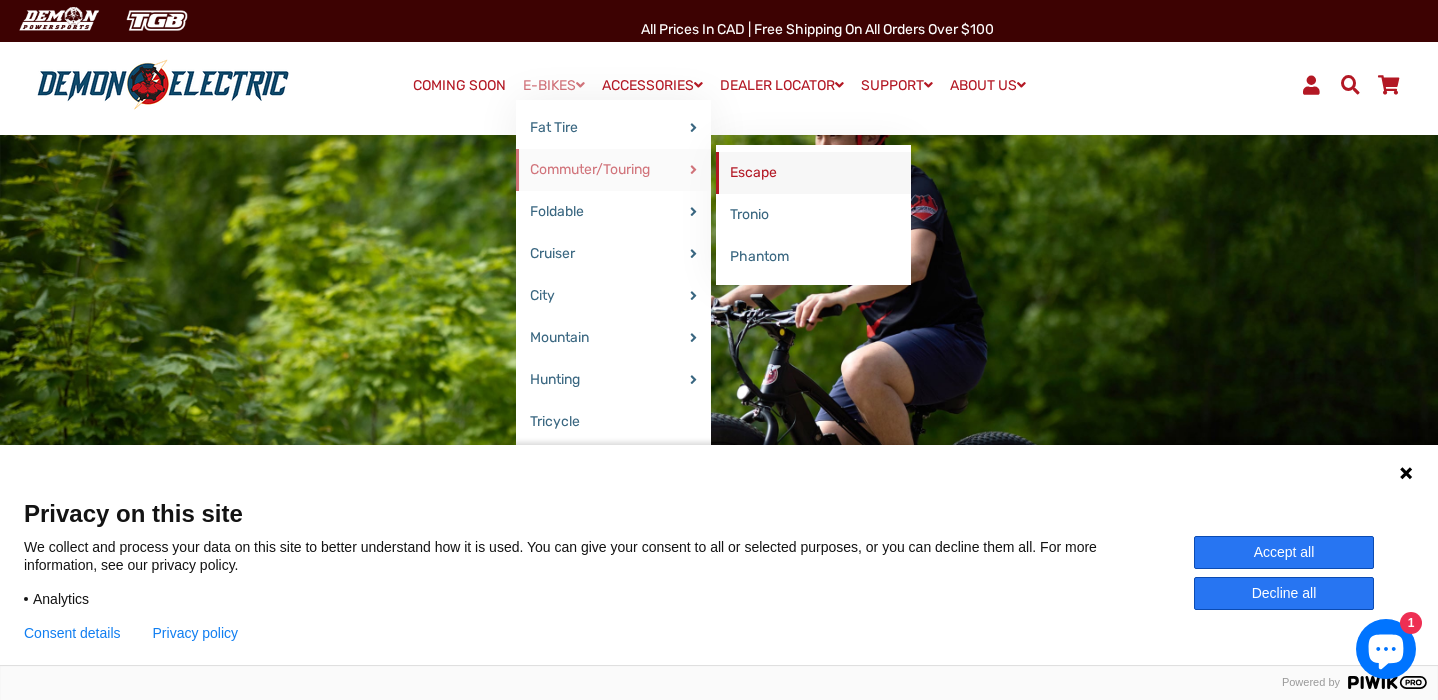 click on "Escape" at bounding box center [813, 173] 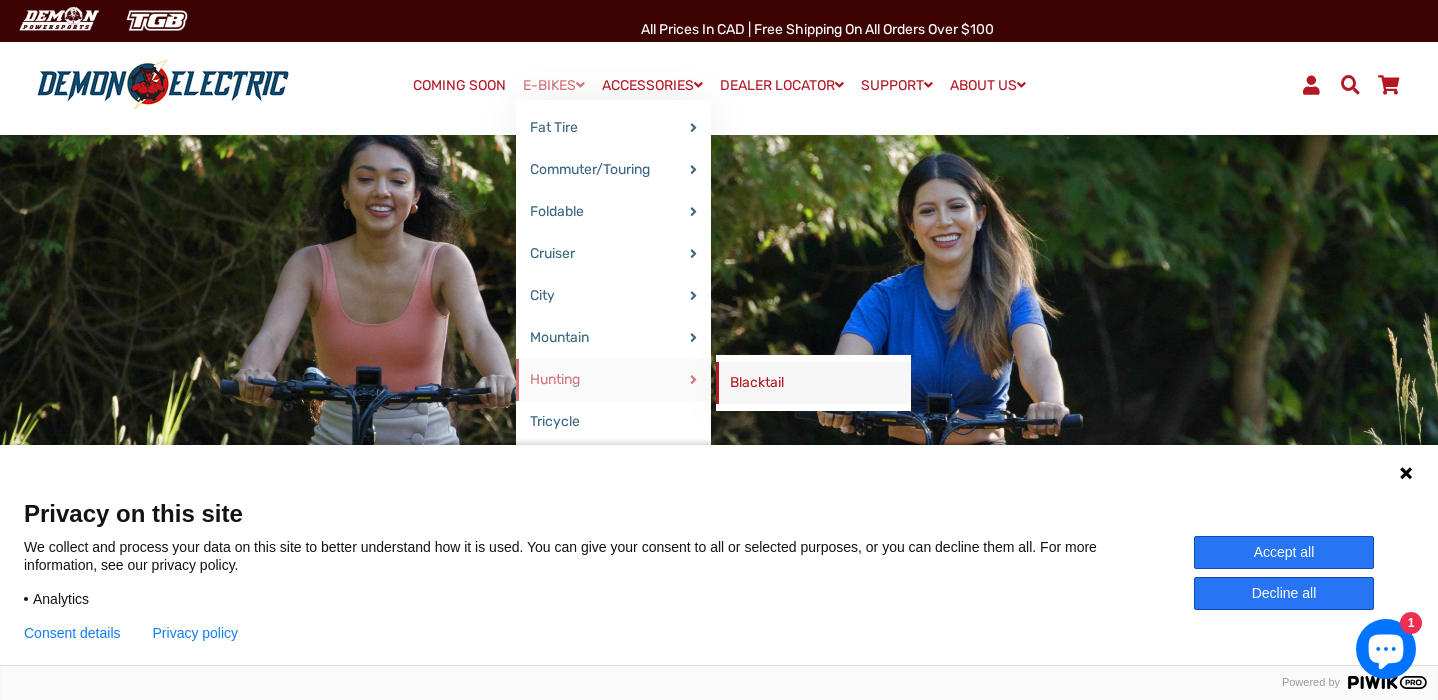 click on "Blacktail" at bounding box center [813, 383] 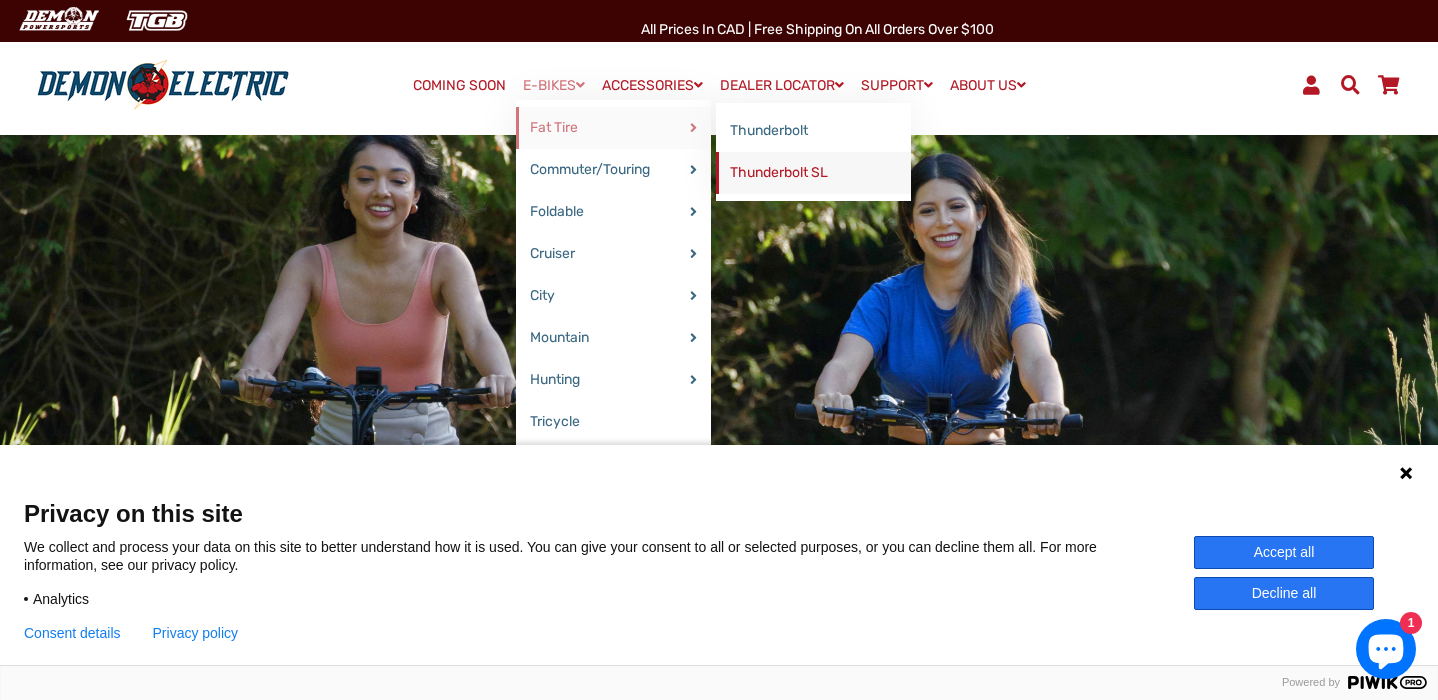 click on "Thunderbolt SL" at bounding box center (813, 173) 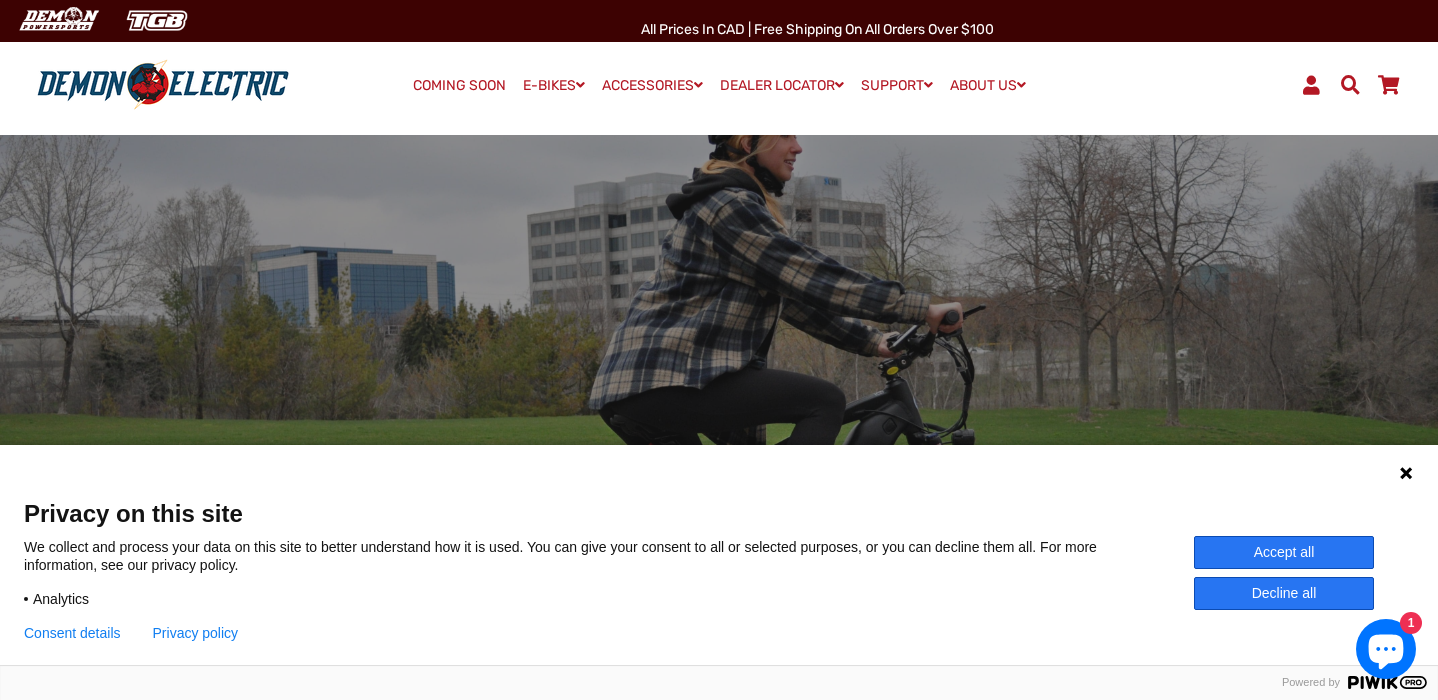 click on "COMING SOON" at bounding box center [459, 86] 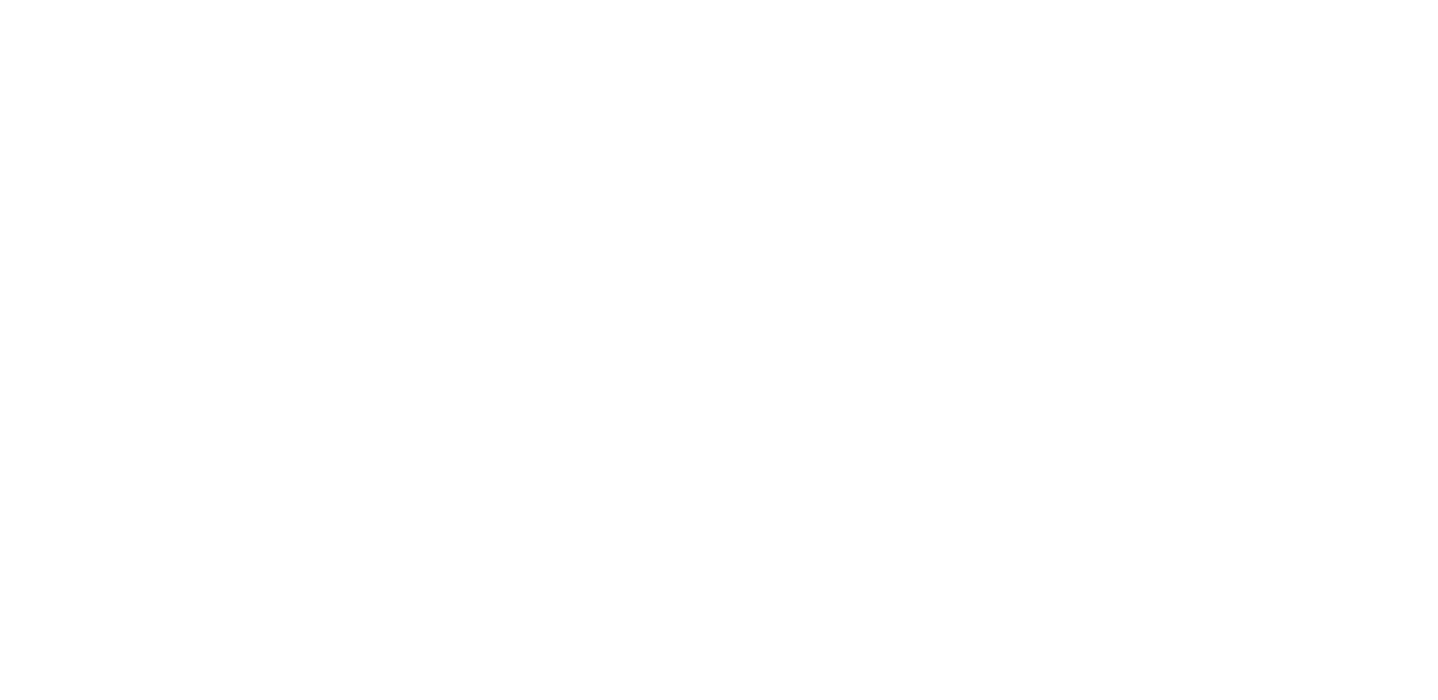 select on "******" 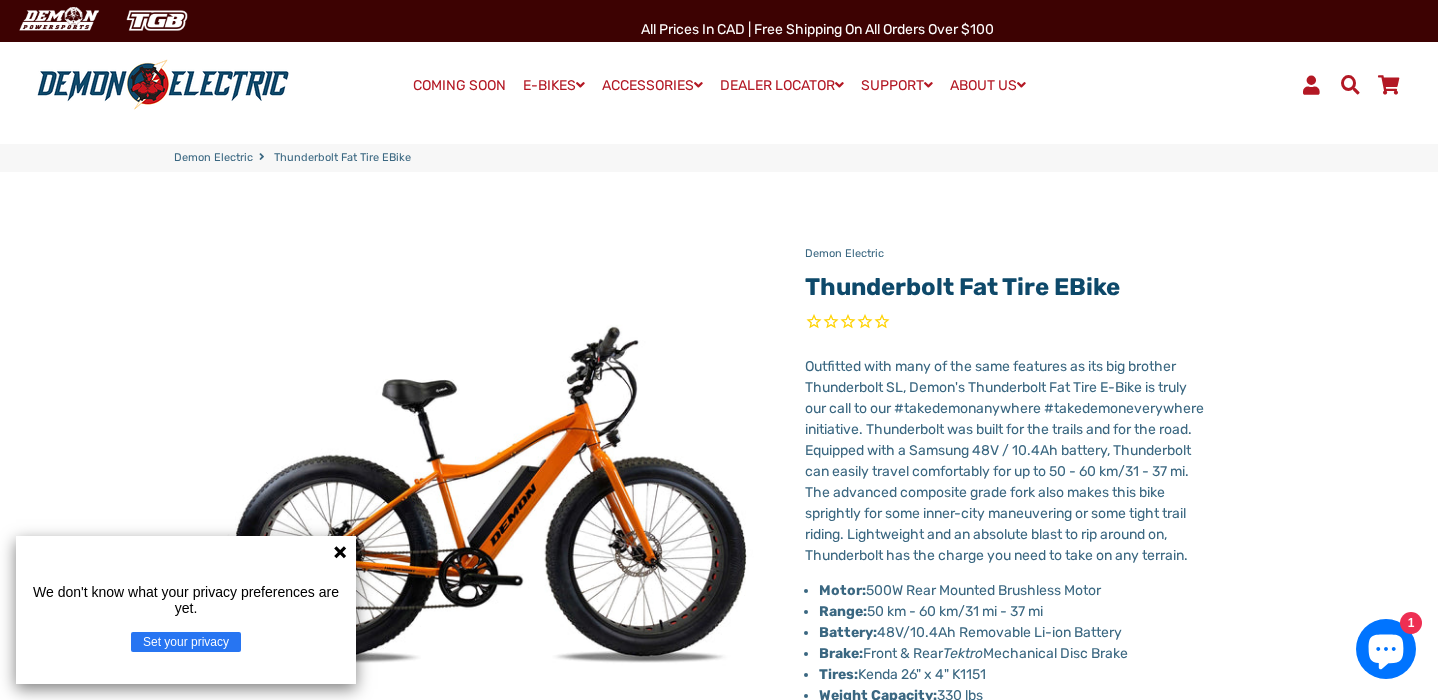 scroll, scrollTop: 212, scrollLeft: 0, axis: vertical 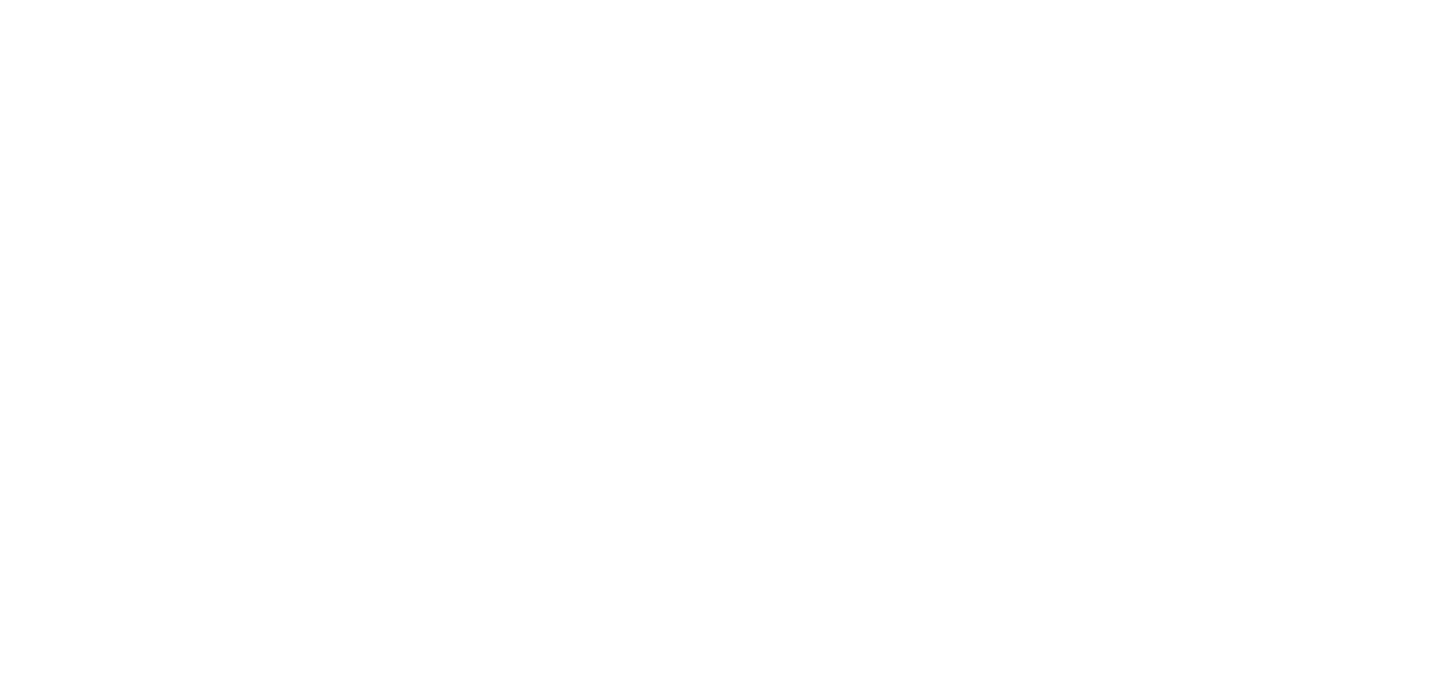 select on "******" 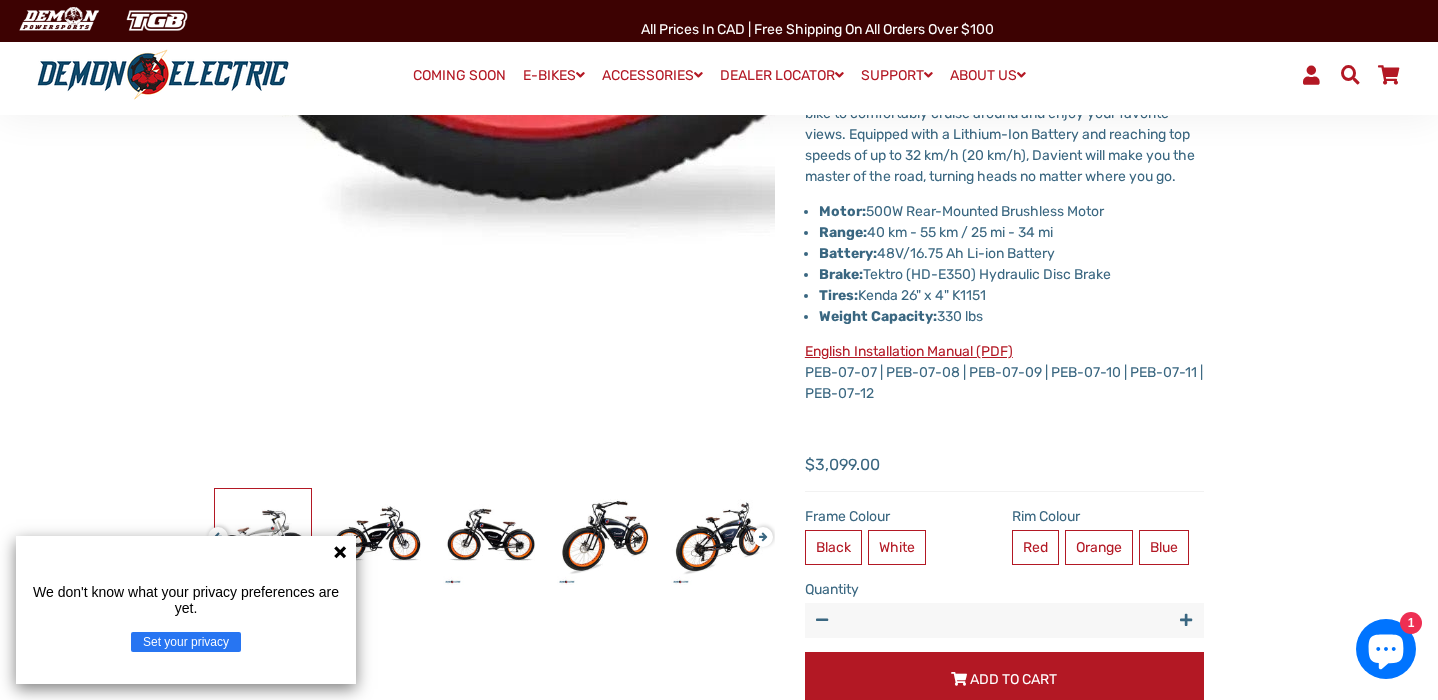 scroll, scrollTop: 403, scrollLeft: 0, axis: vertical 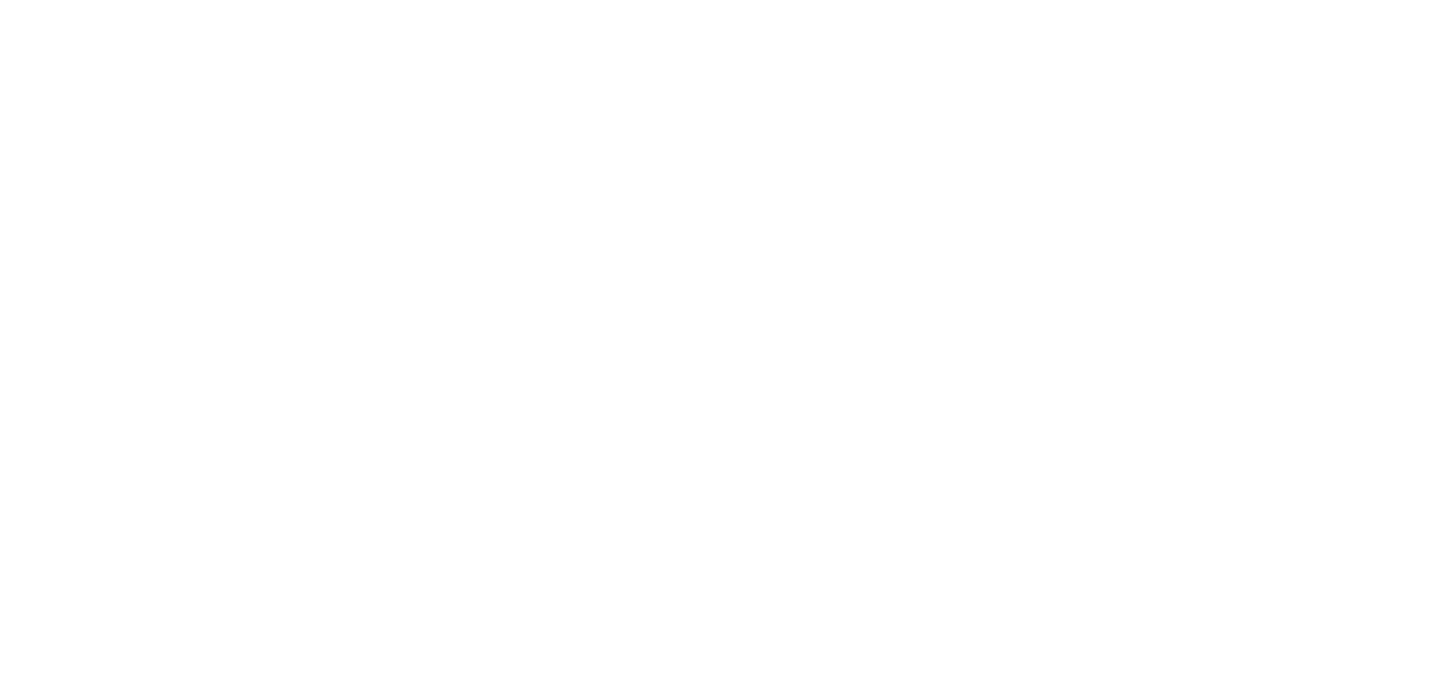 select on "******" 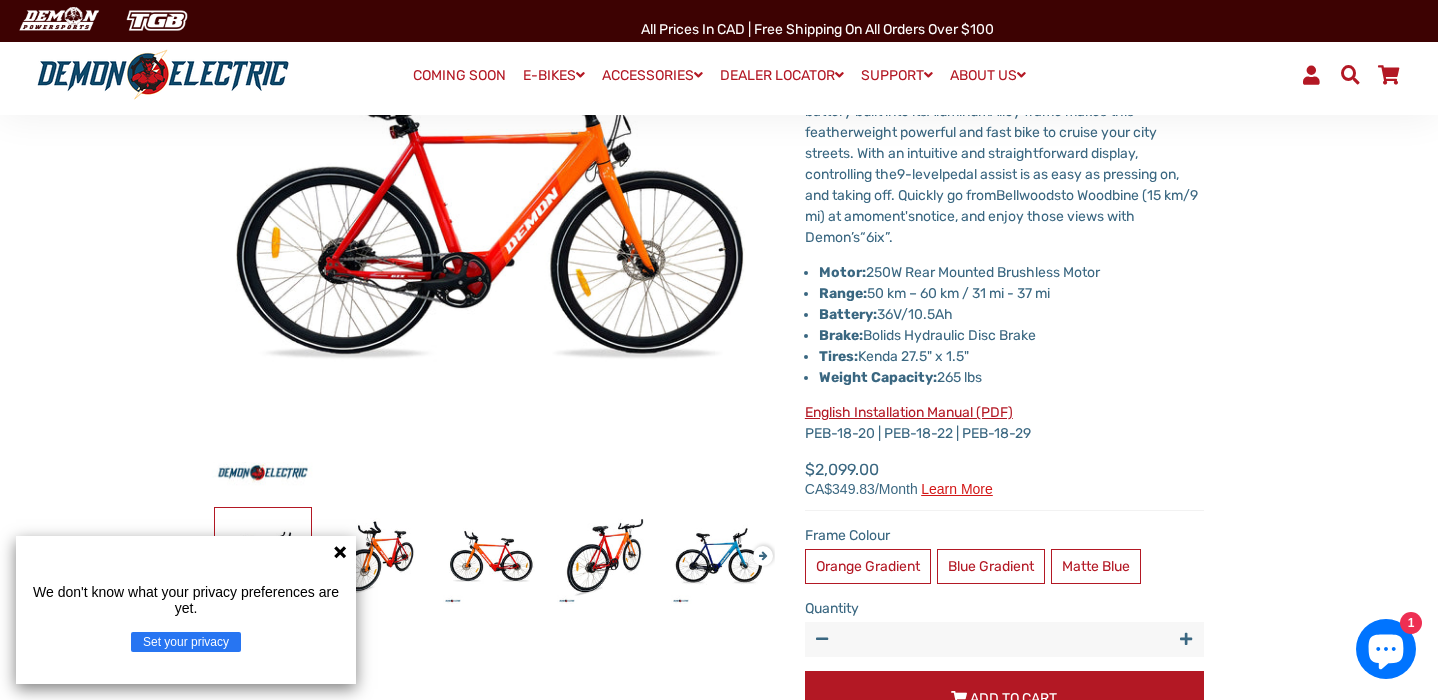 scroll, scrollTop: 242, scrollLeft: 0, axis: vertical 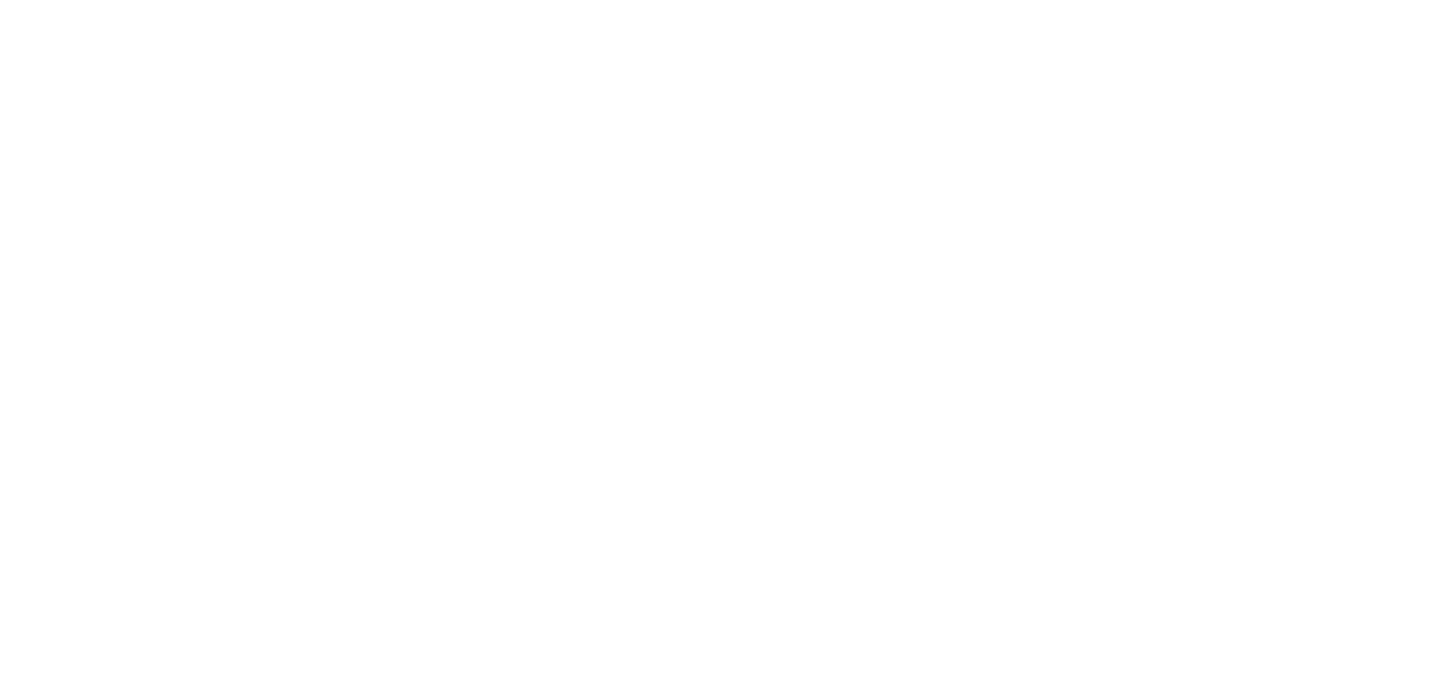 select on "******" 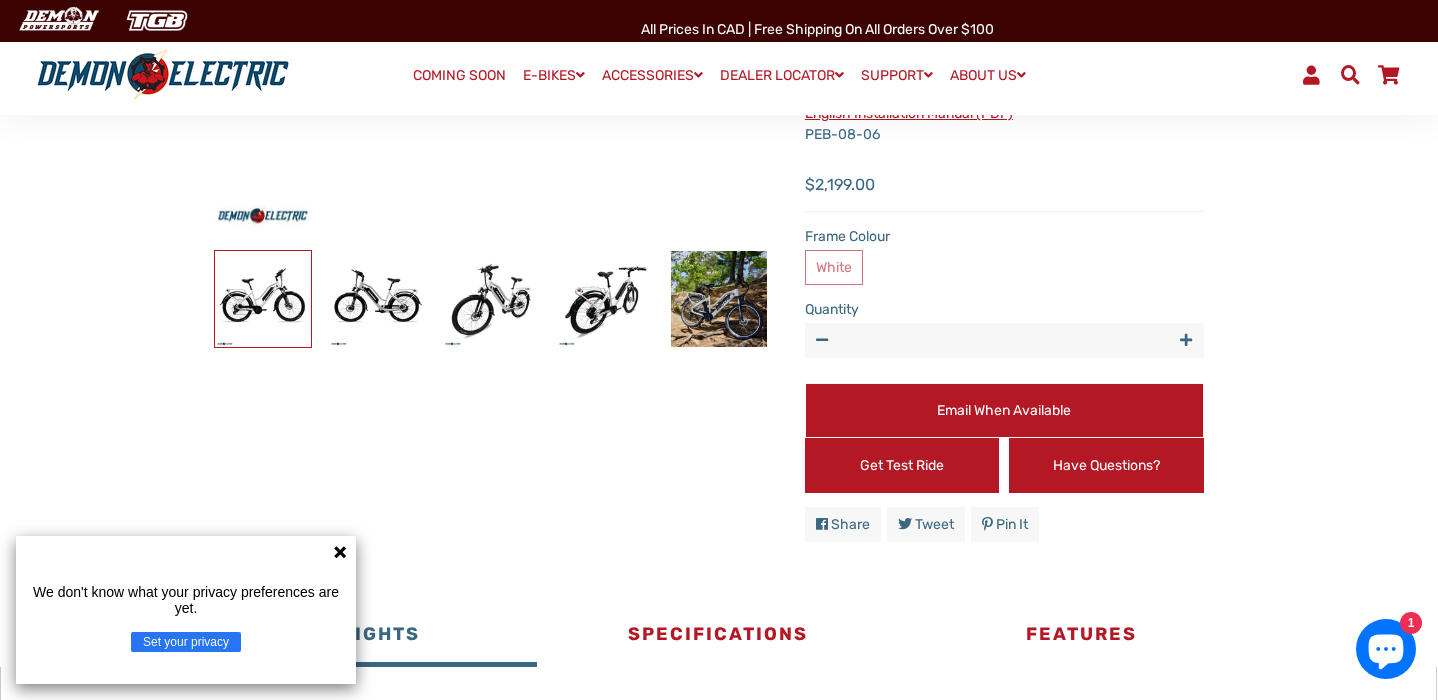 scroll, scrollTop: 462, scrollLeft: 0, axis: vertical 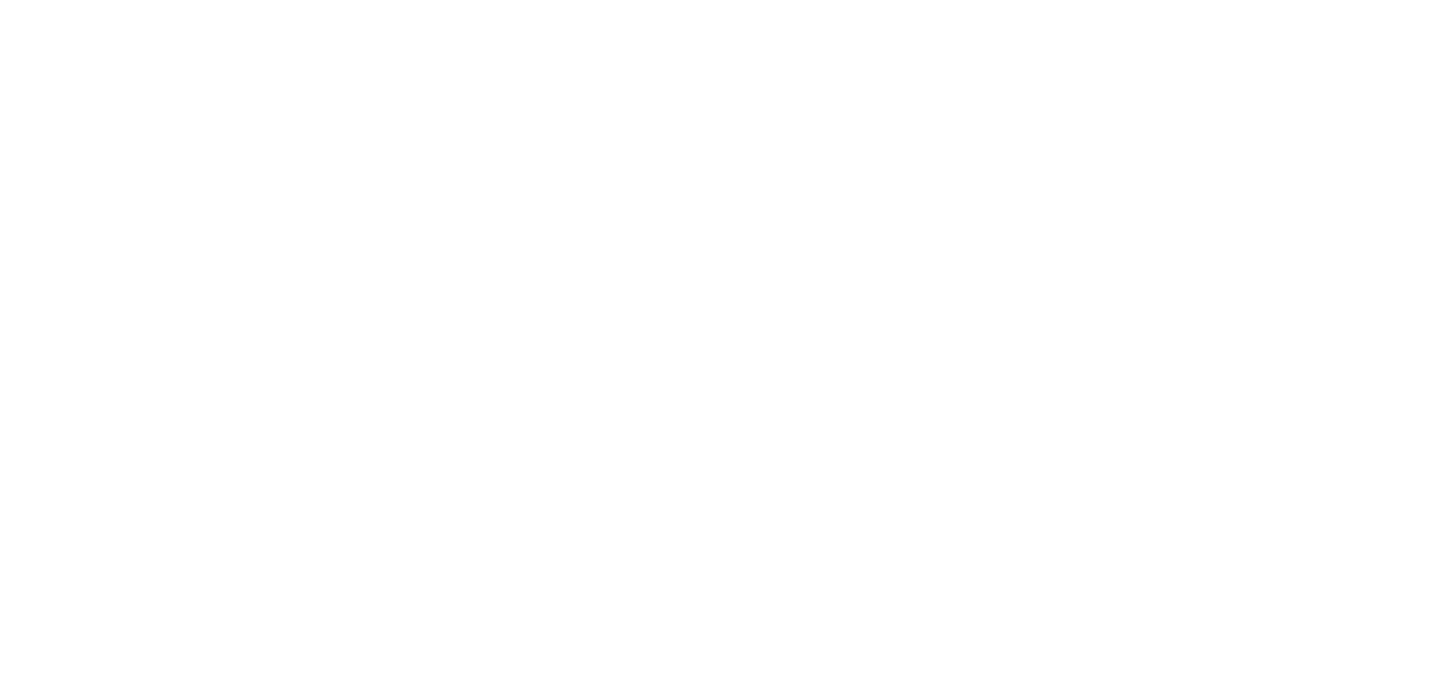 select on "******" 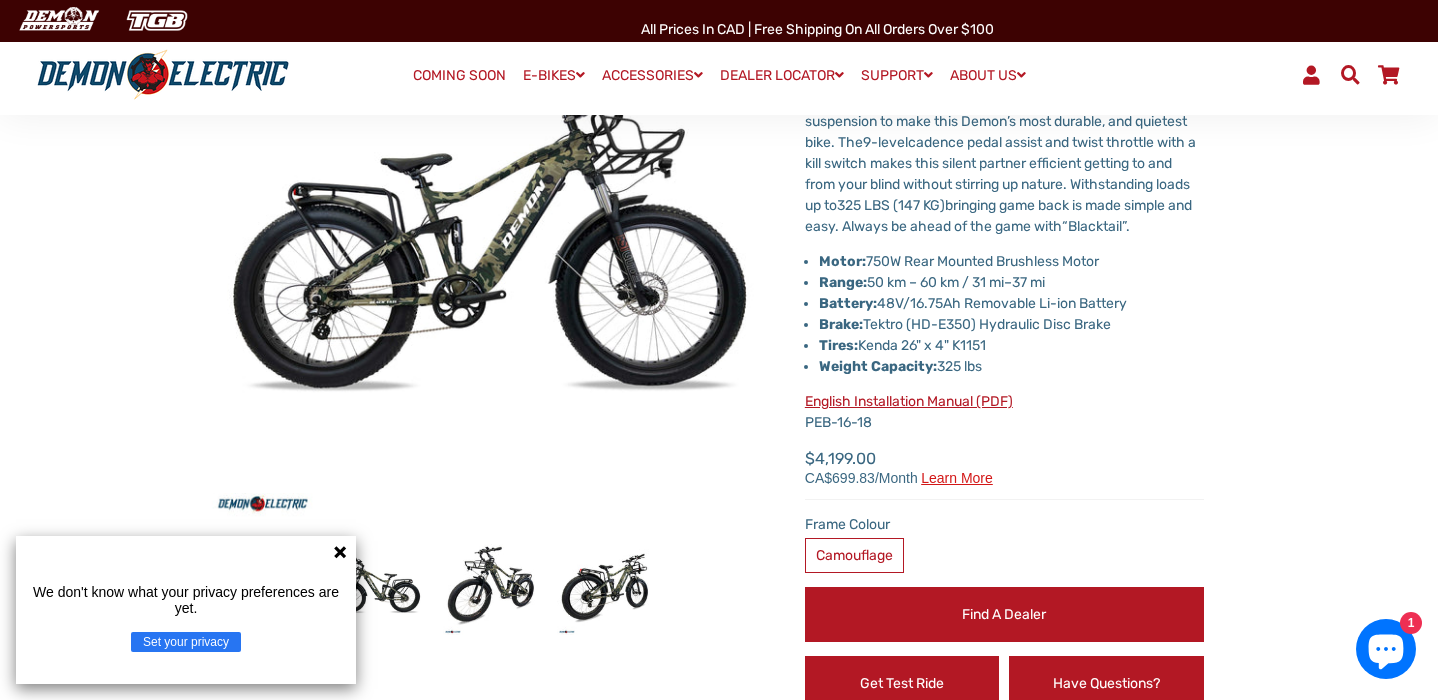 scroll, scrollTop: 203, scrollLeft: 0, axis: vertical 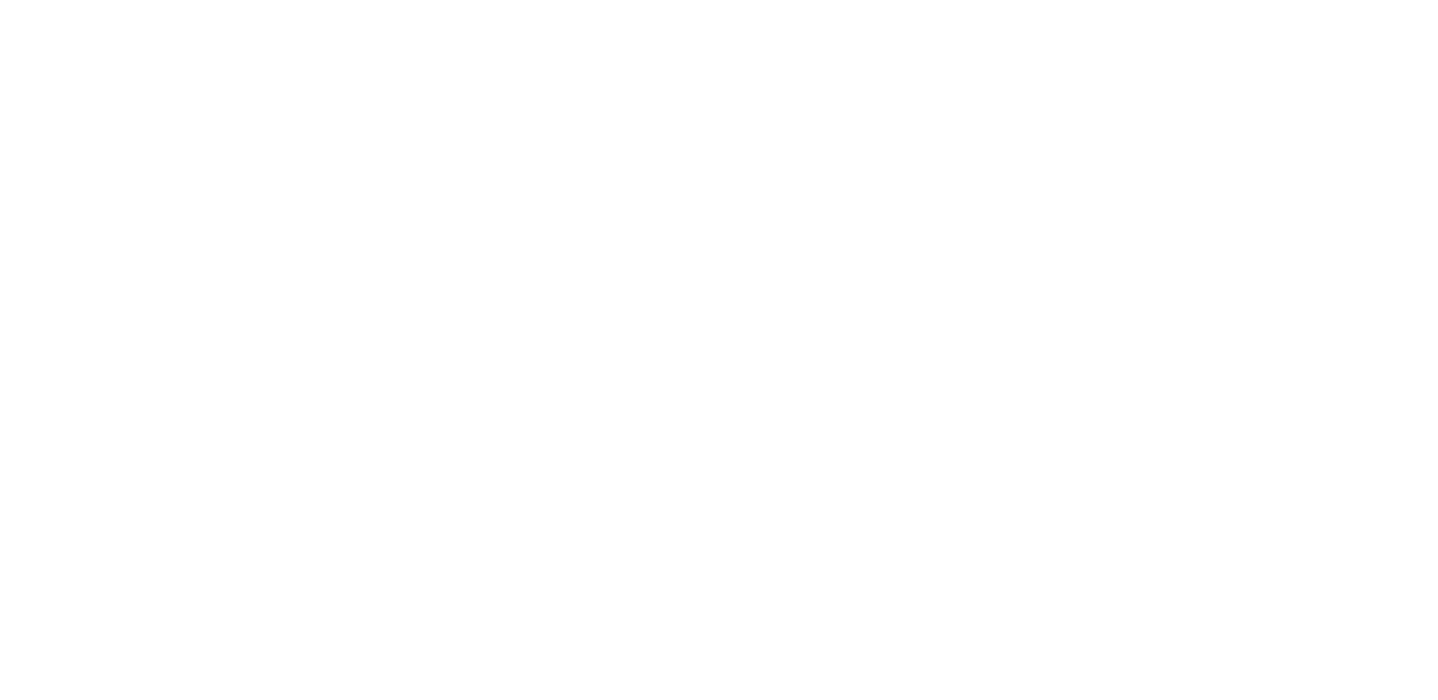 select on "******" 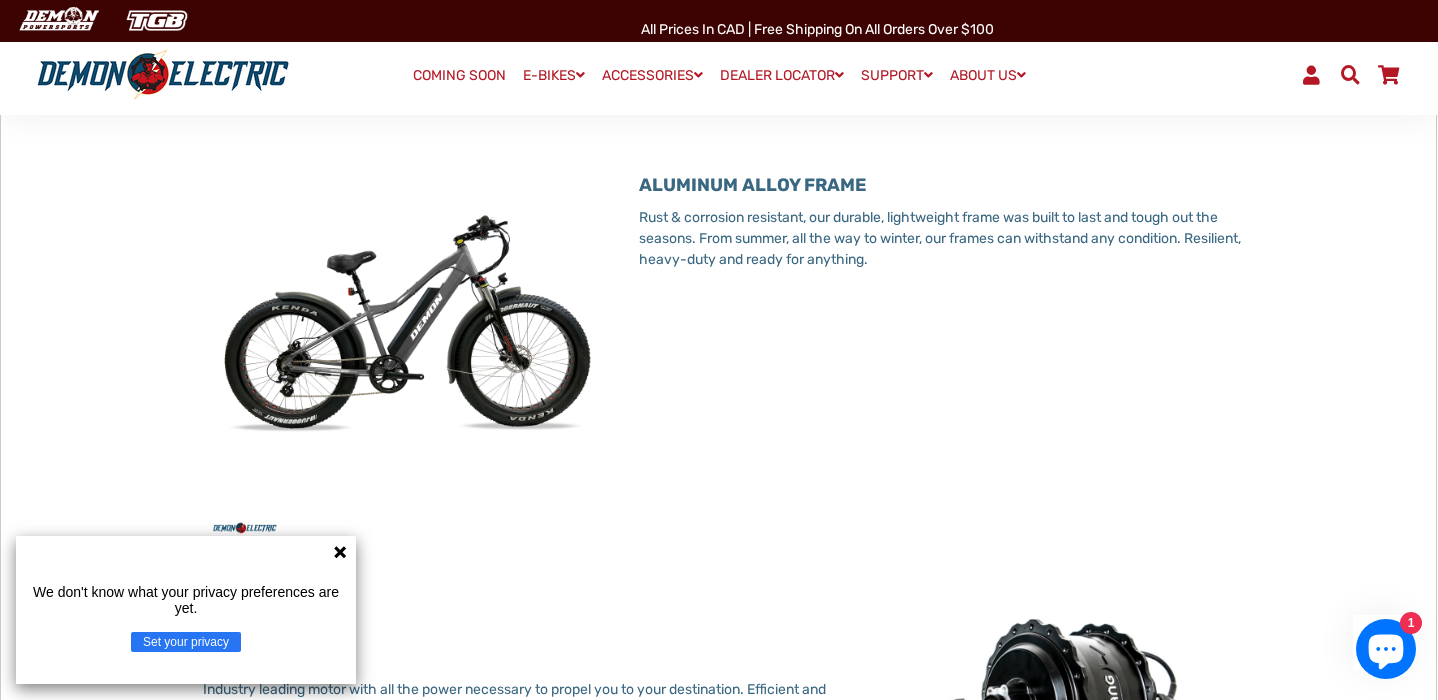 scroll, scrollTop: 520, scrollLeft: 0, axis: vertical 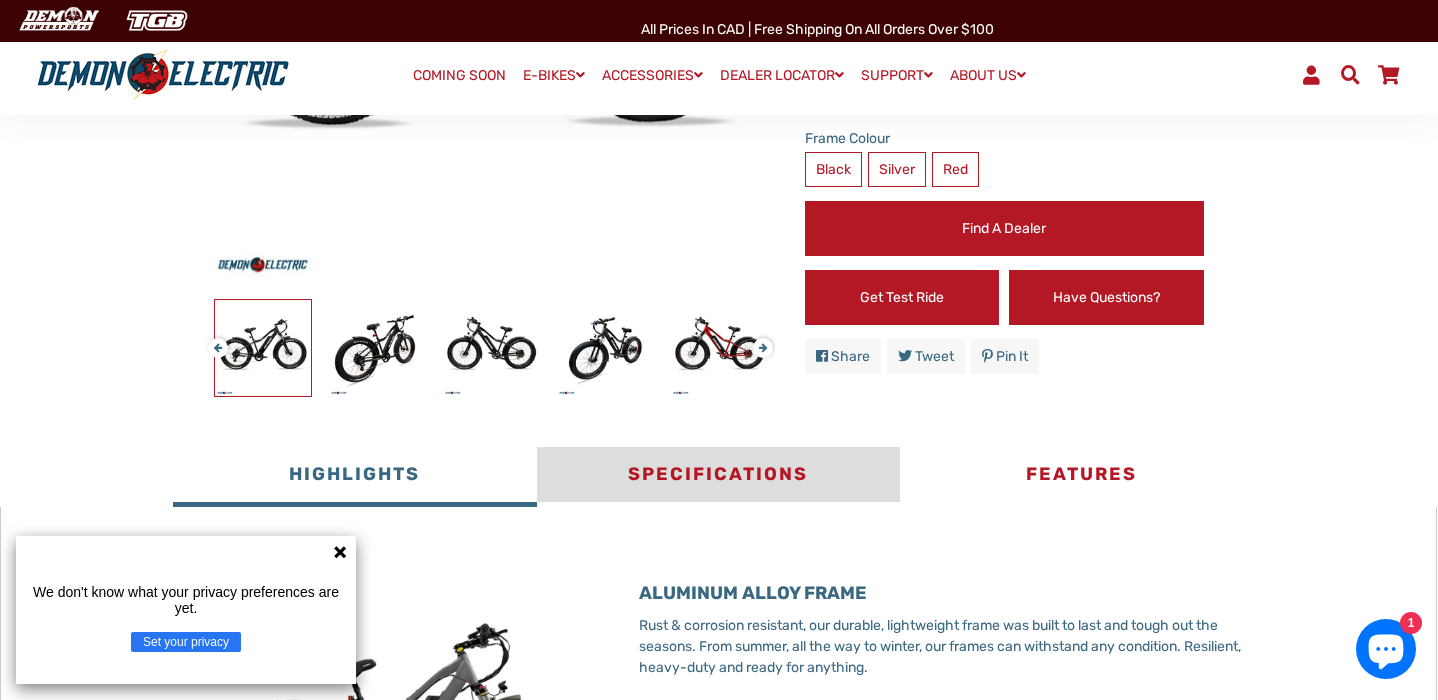 click on "Specifications" at bounding box center [718, 477] 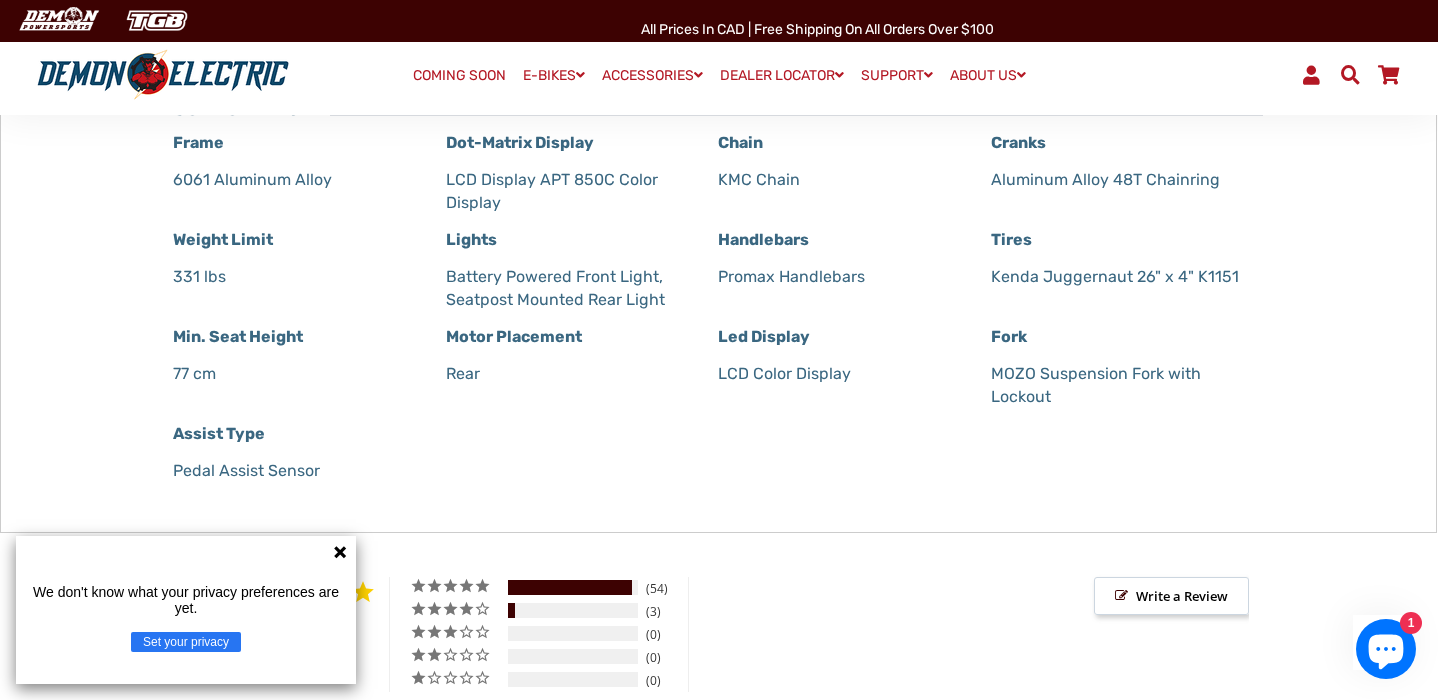 scroll, scrollTop: 1391, scrollLeft: 0, axis: vertical 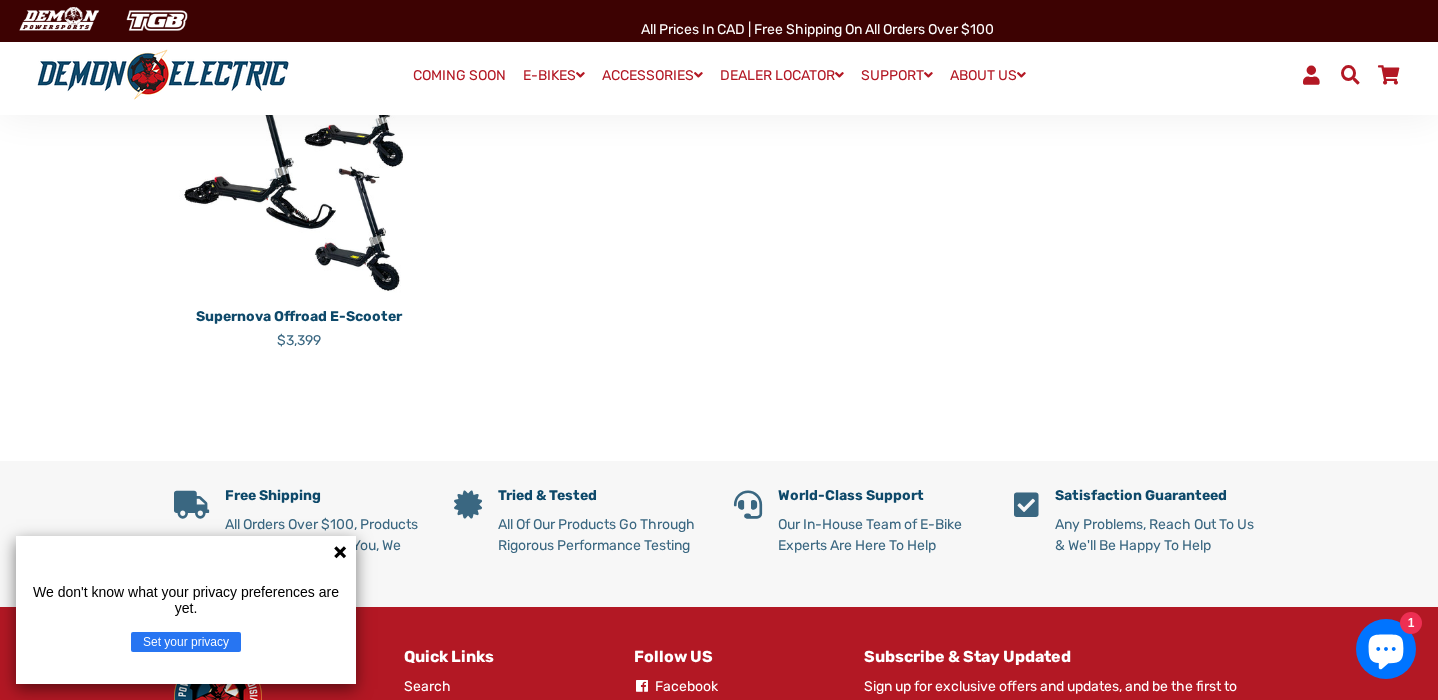 click at bounding box center (299, 174) 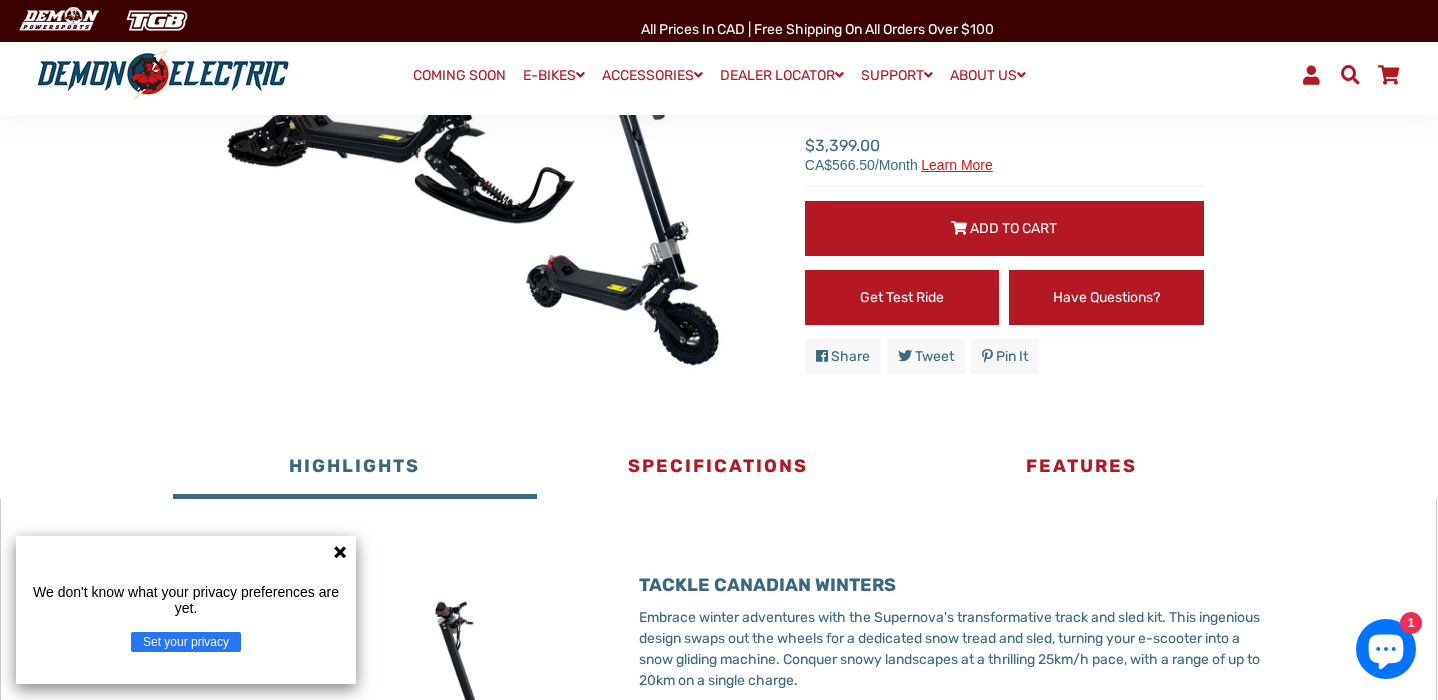 scroll, scrollTop: 660, scrollLeft: 0, axis: vertical 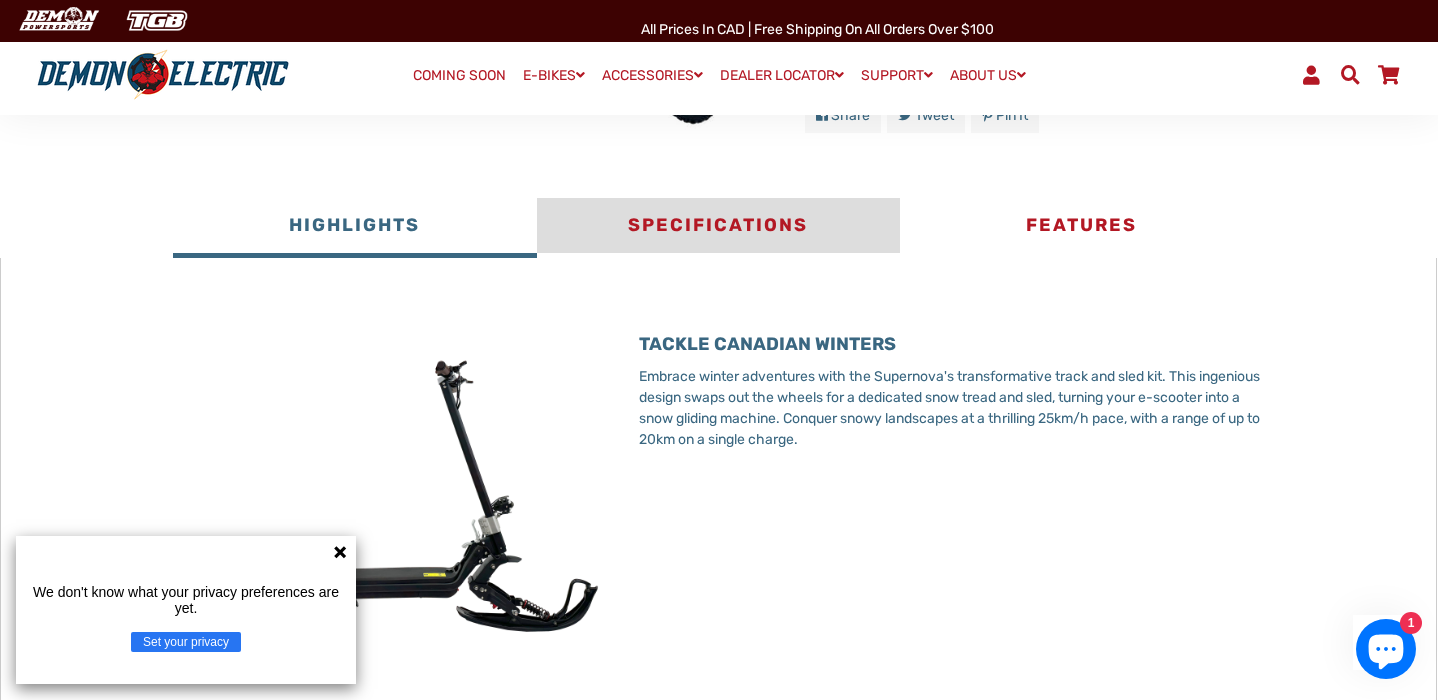 click on "Specifications" at bounding box center [718, 228] 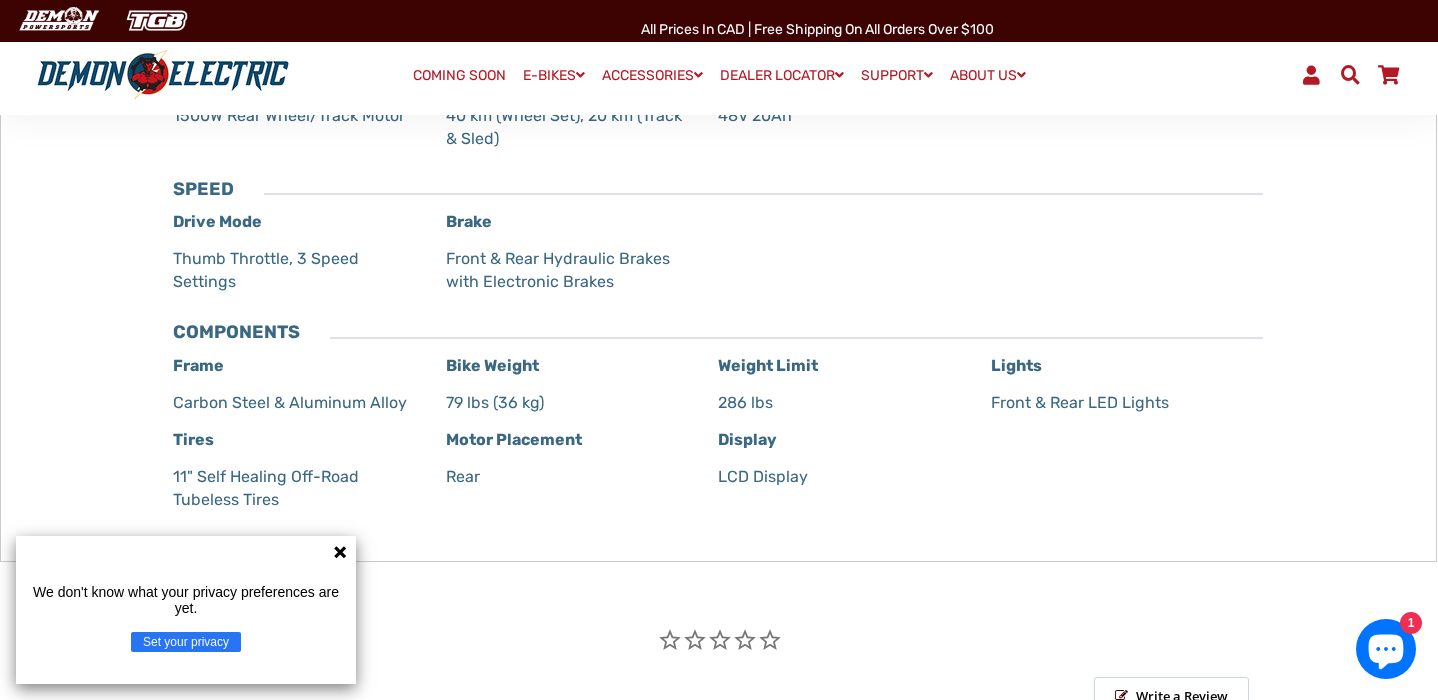 scroll, scrollTop: 0, scrollLeft: 0, axis: both 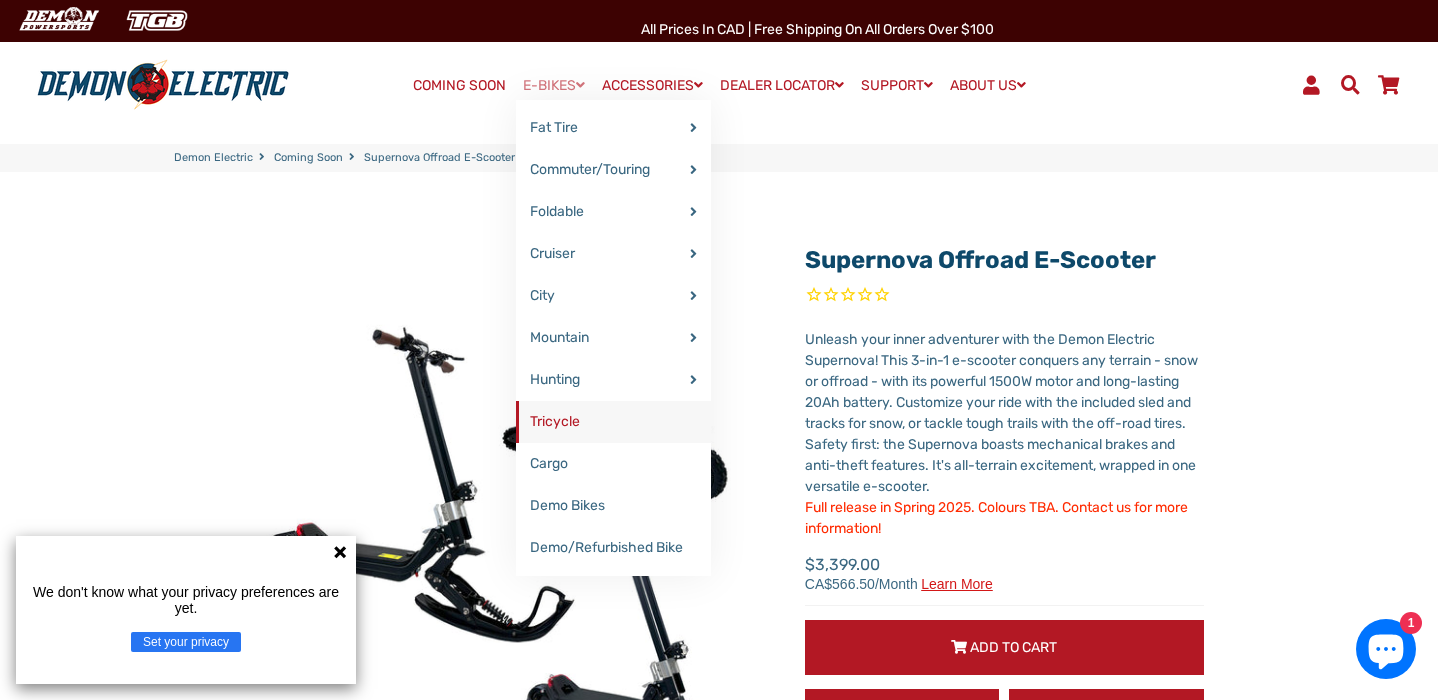 click on "Tricycle" at bounding box center (613, 422) 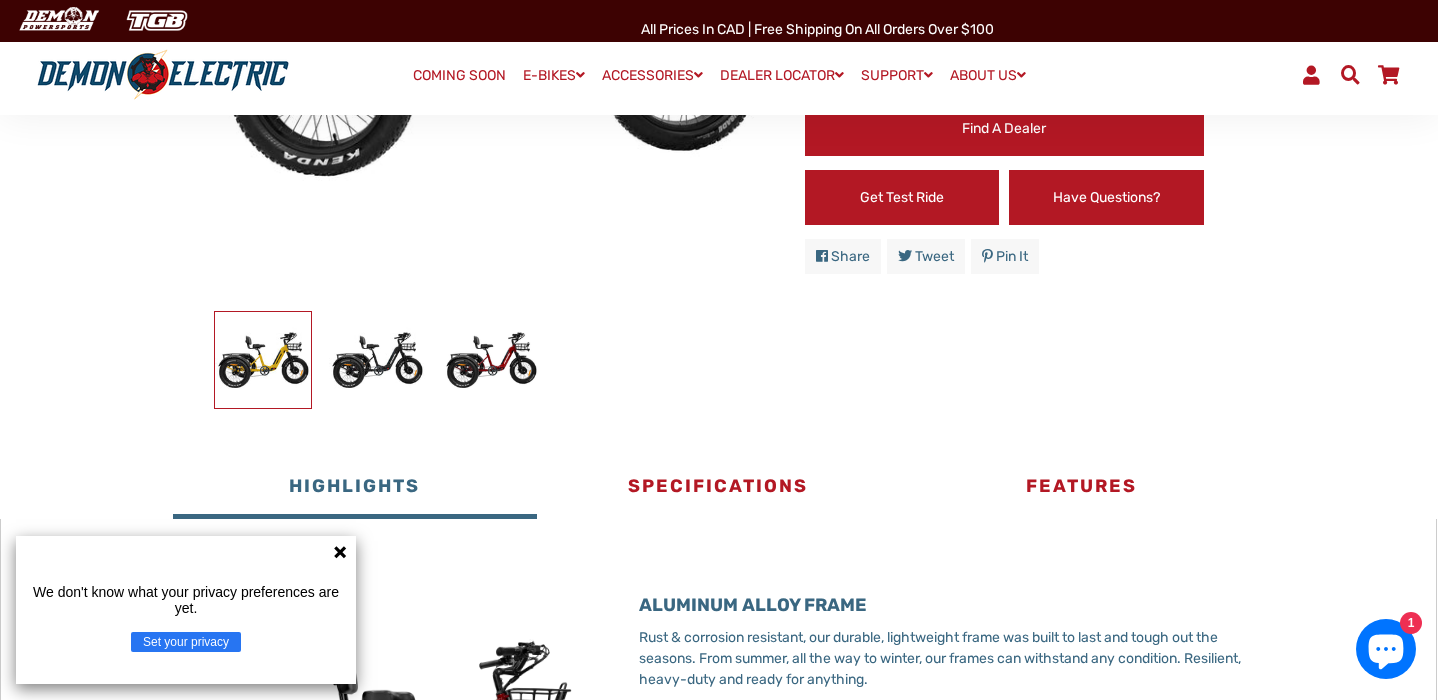scroll, scrollTop: 756, scrollLeft: 0, axis: vertical 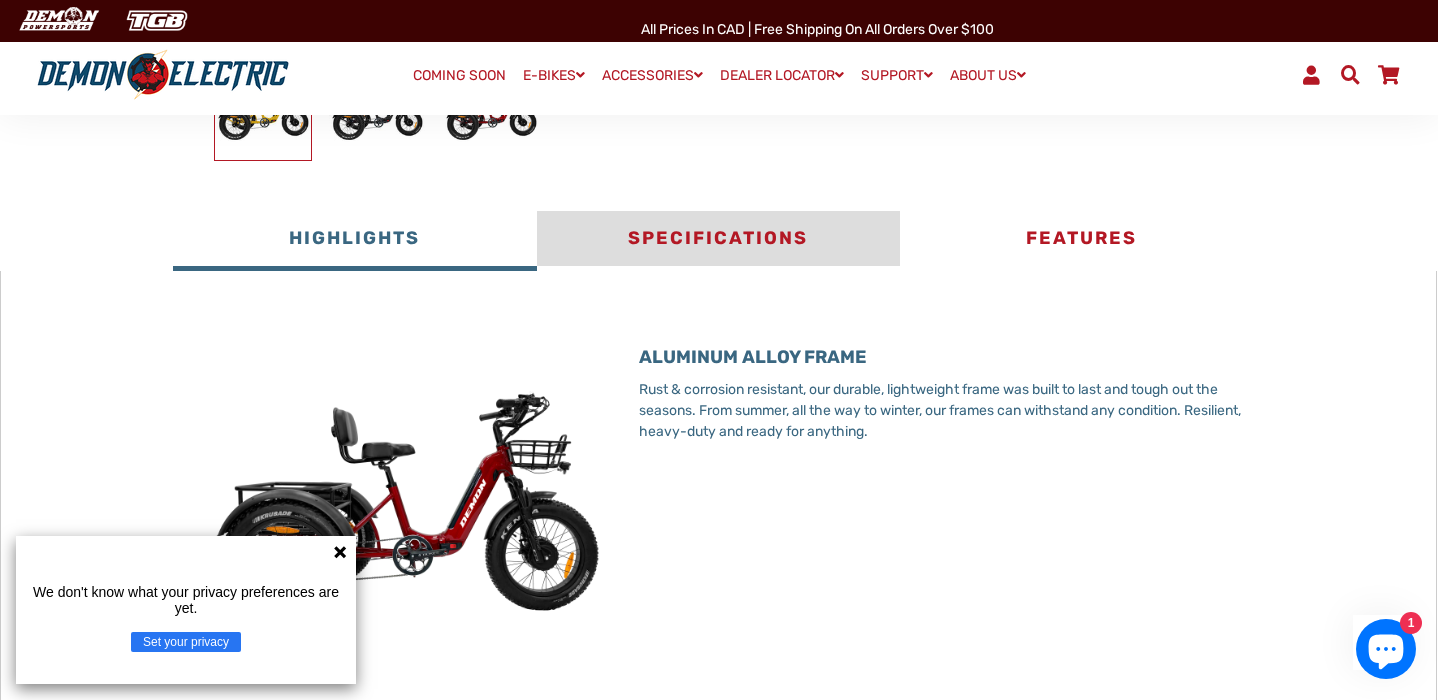 click on "Specifications" at bounding box center (718, 241) 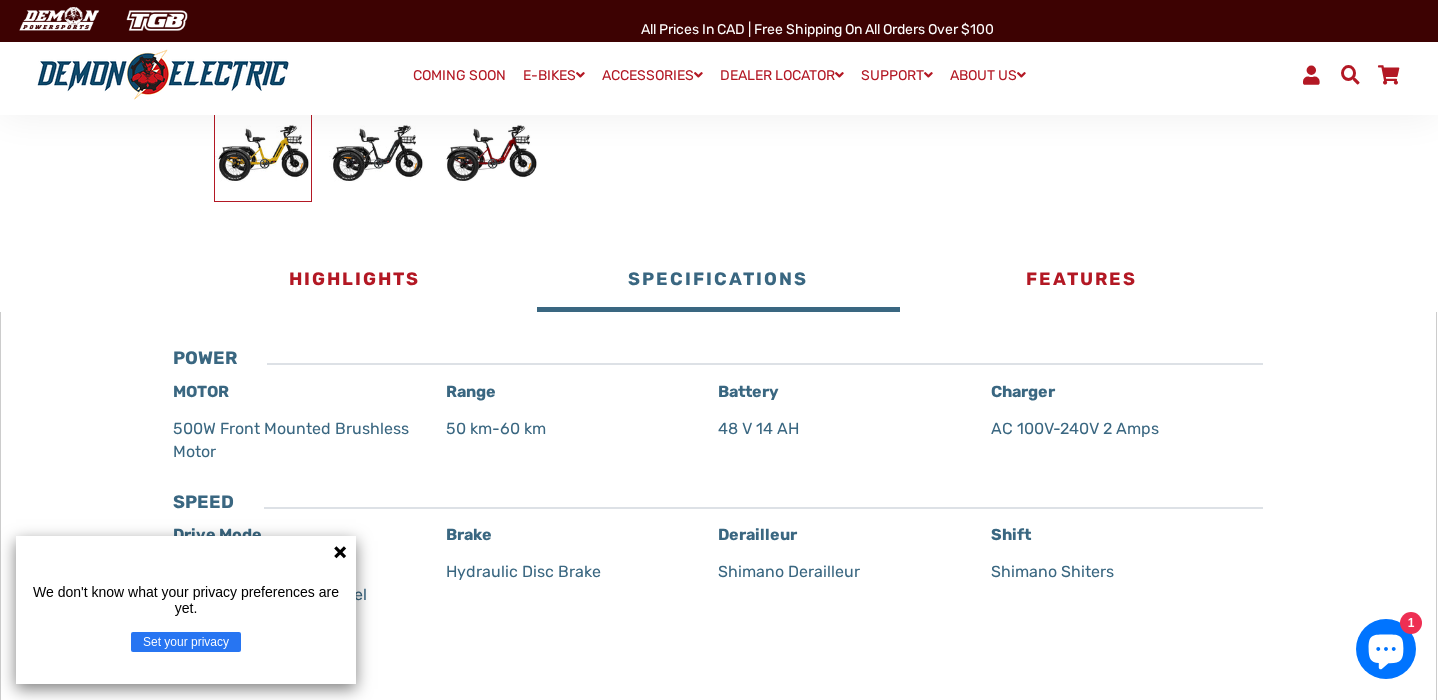 scroll, scrollTop: 313, scrollLeft: 0, axis: vertical 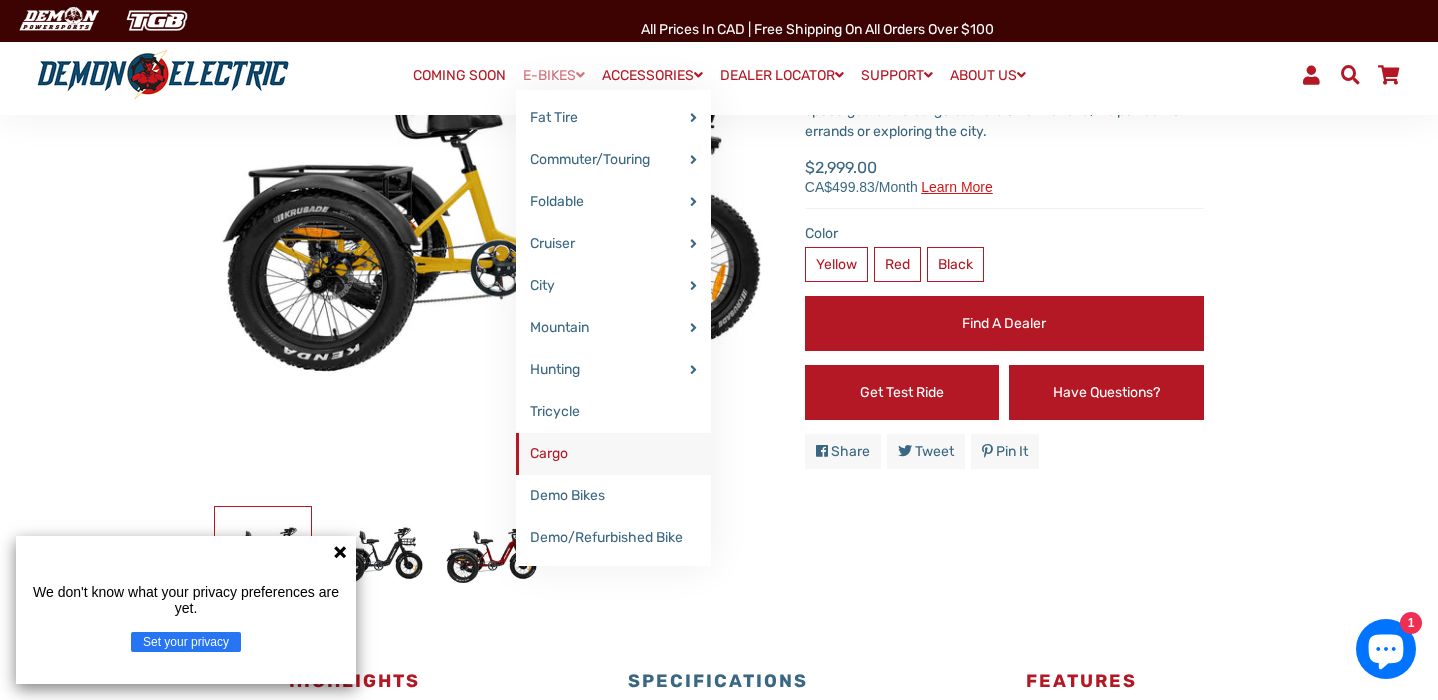 click on "Cargo" at bounding box center [613, 454] 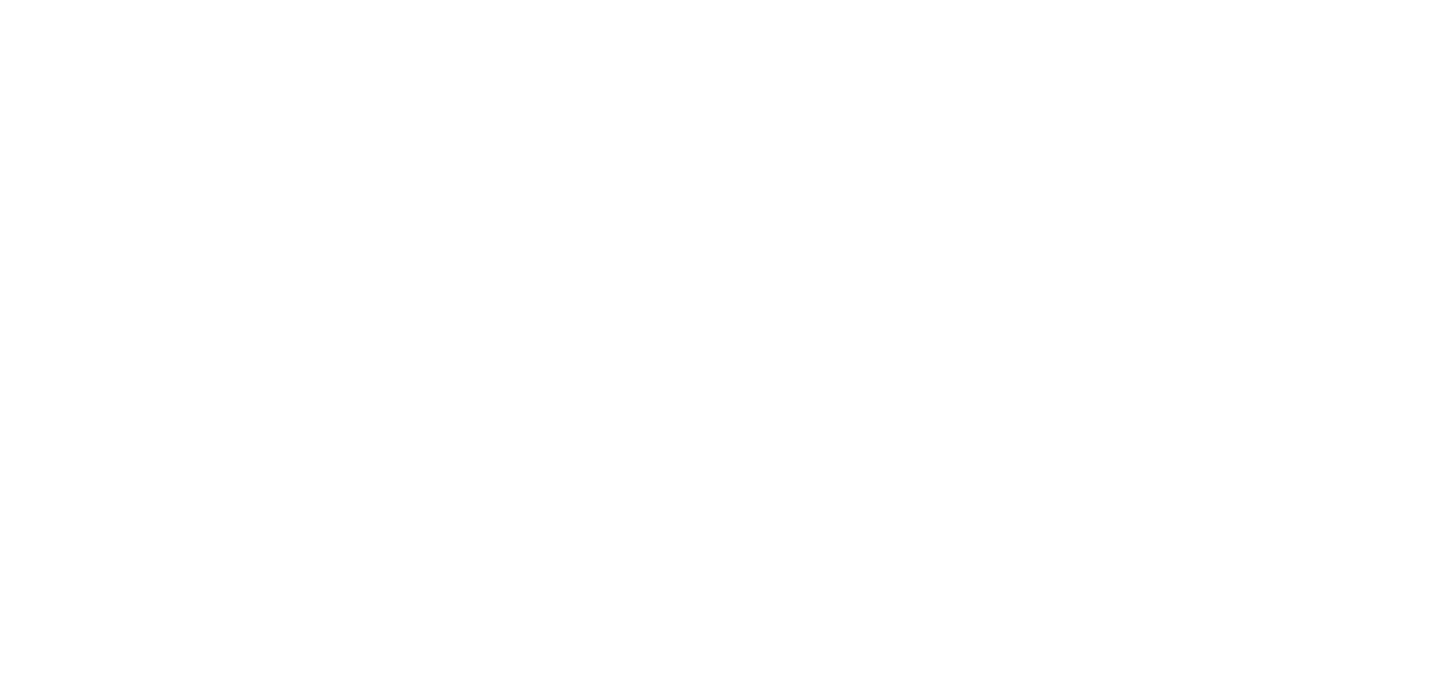 scroll, scrollTop: 0, scrollLeft: 0, axis: both 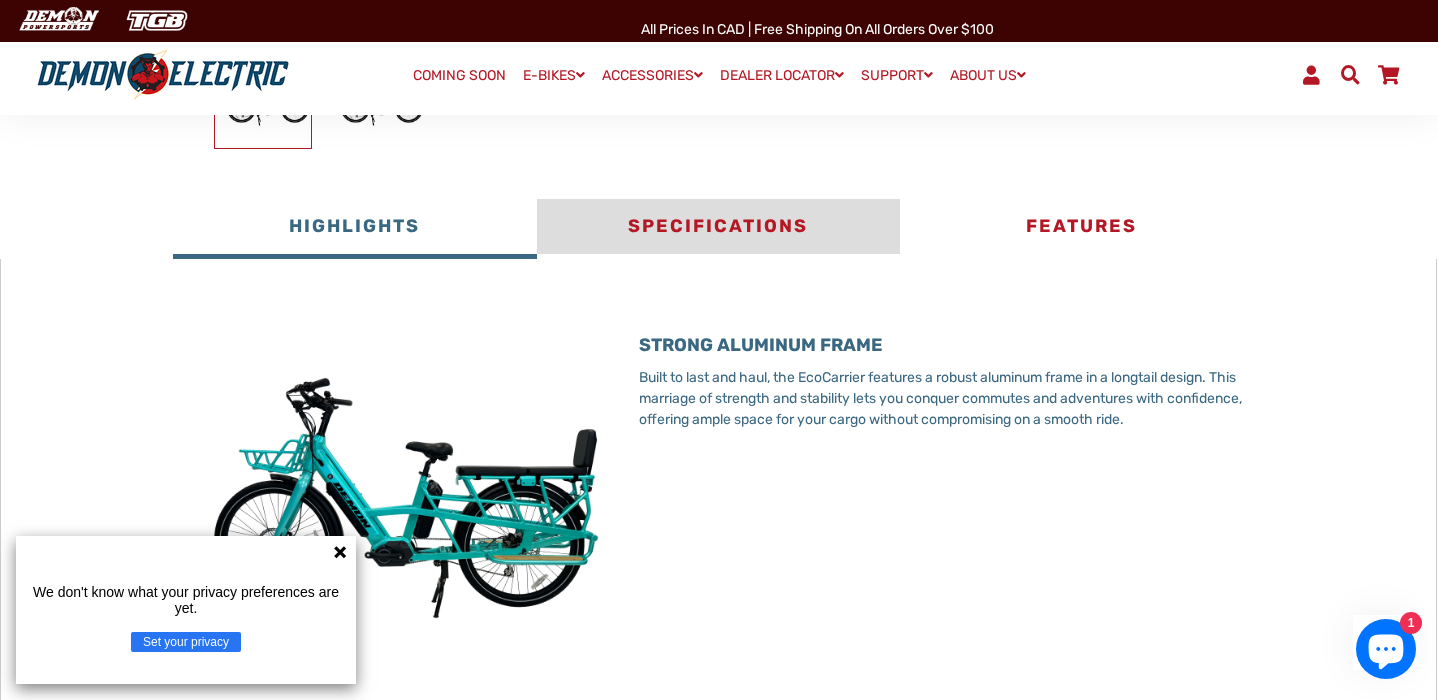 click on "Specifications" at bounding box center [718, 229] 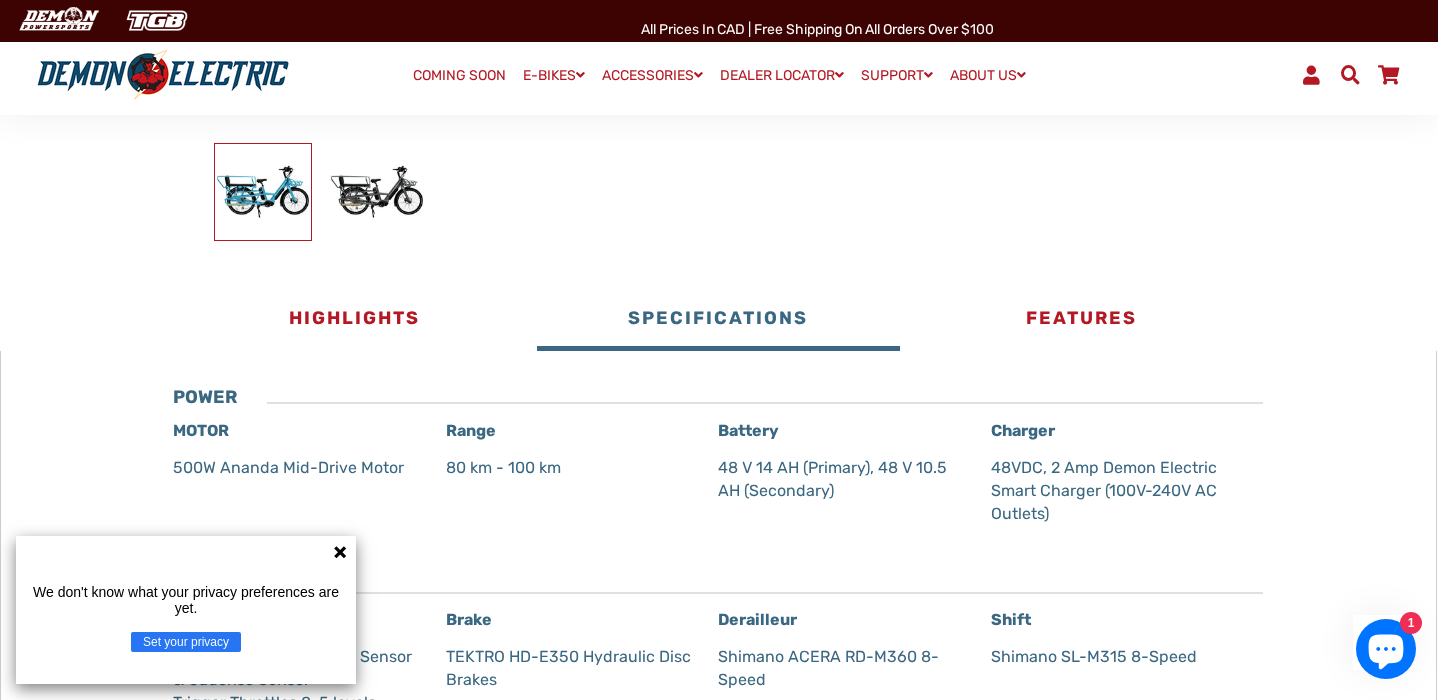 scroll, scrollTop: 630, scrollLeft: 0, axis: vertical 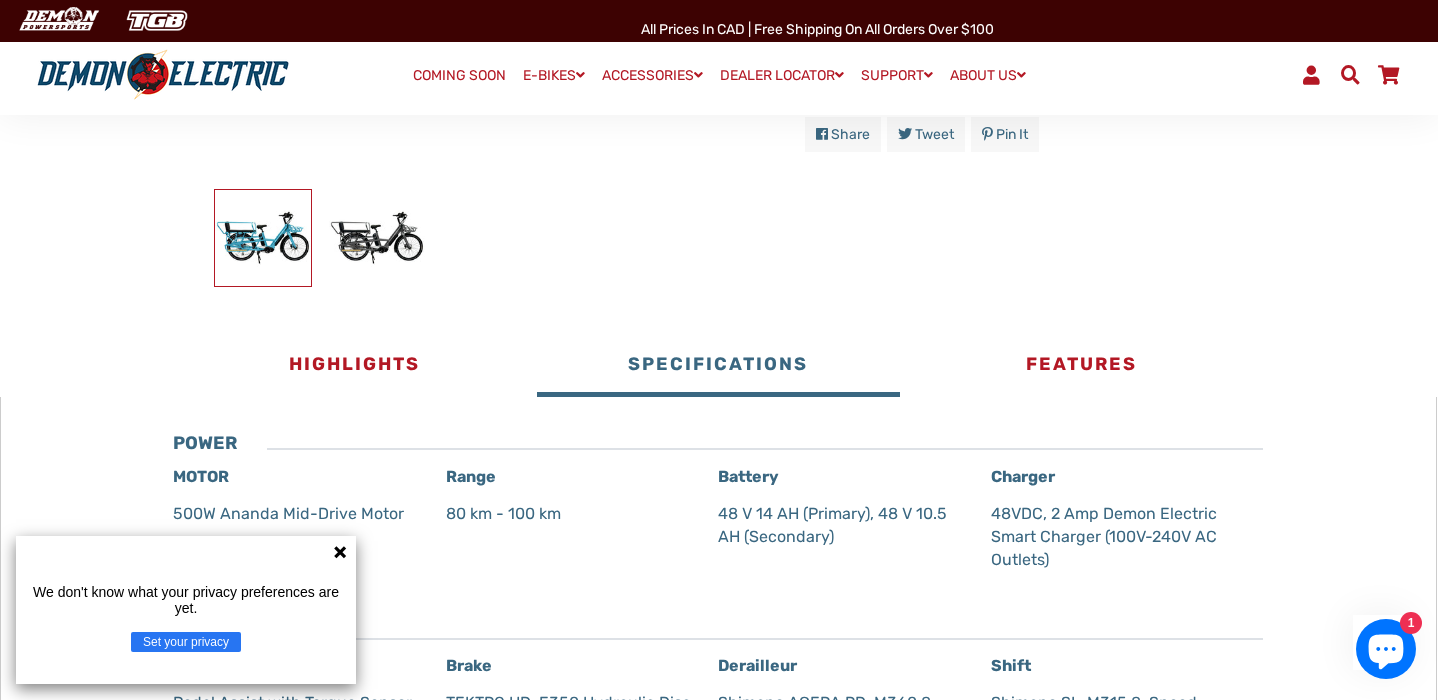 click on "Ecocarrier Cargo E-Bike" at bounding box center [719, 359] 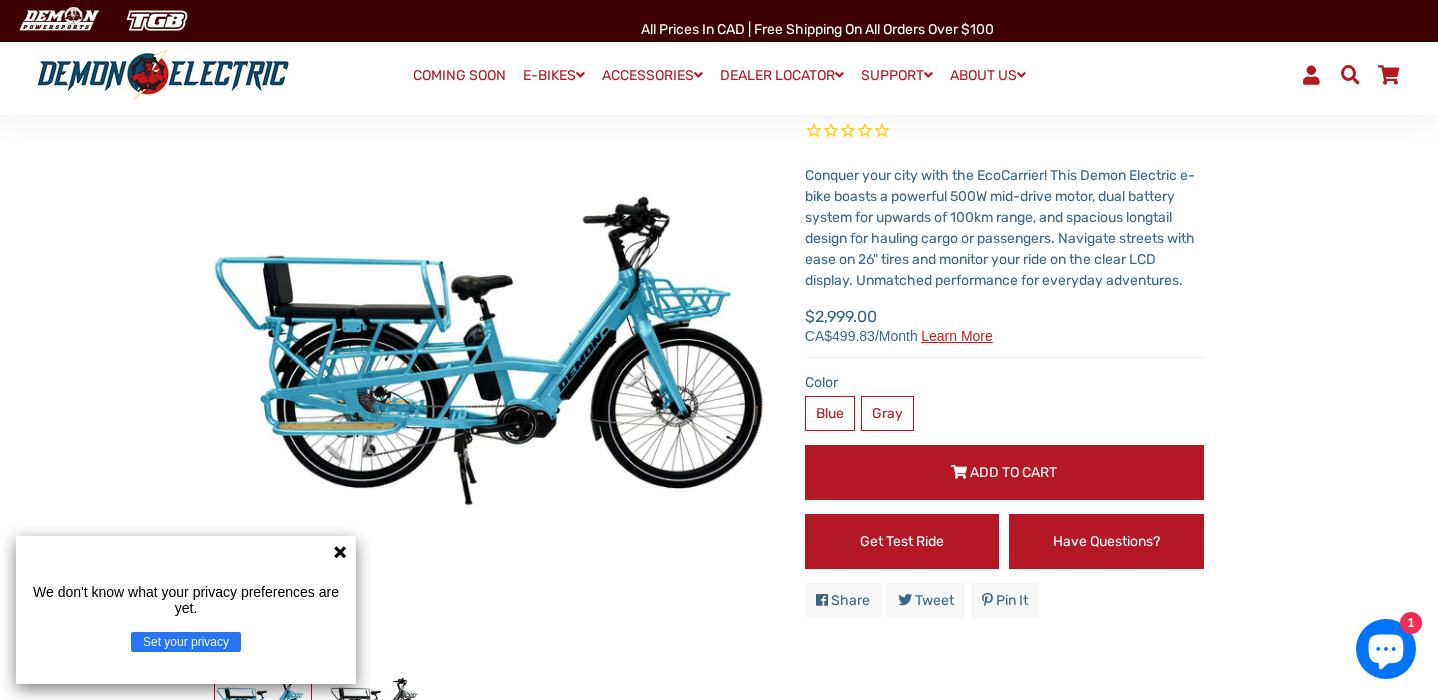 scroll, scrollTop: 504, scrollLeft: 0, axis: vertical 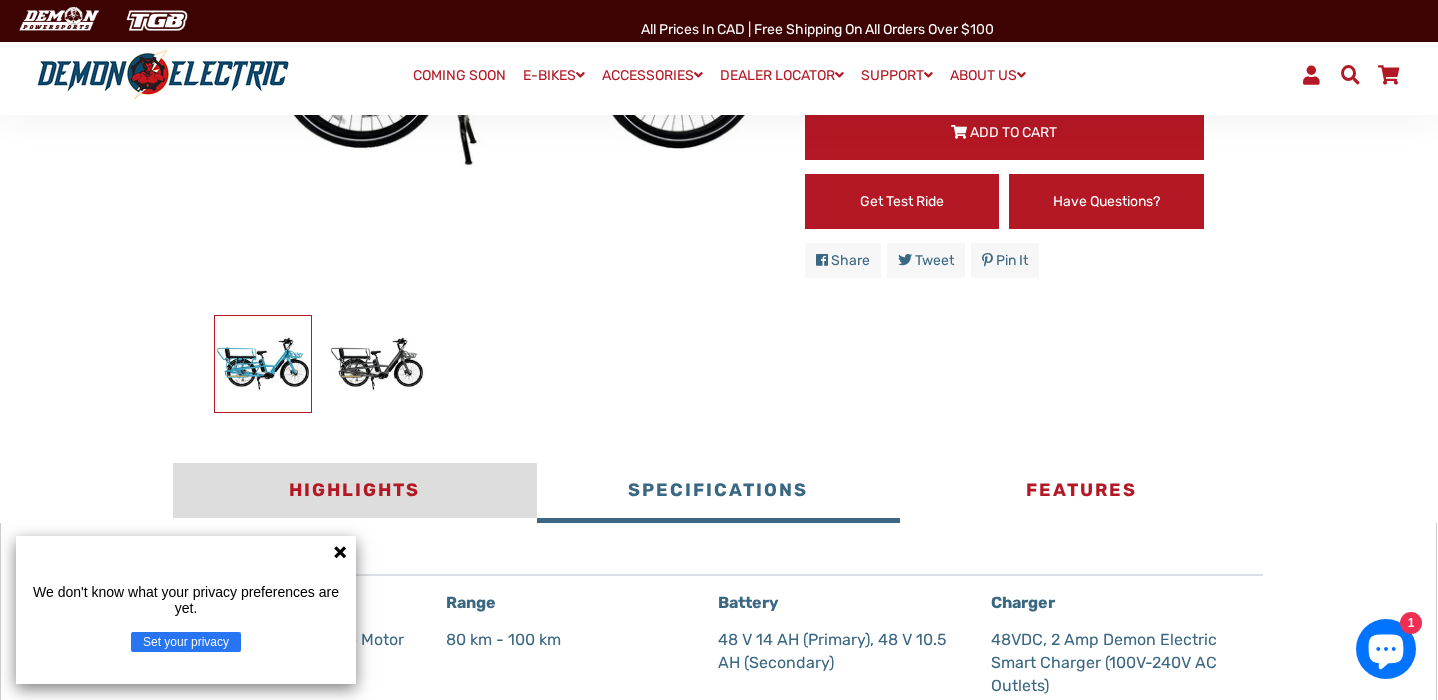 click on "Highlights" at bounding box center (354, 493) 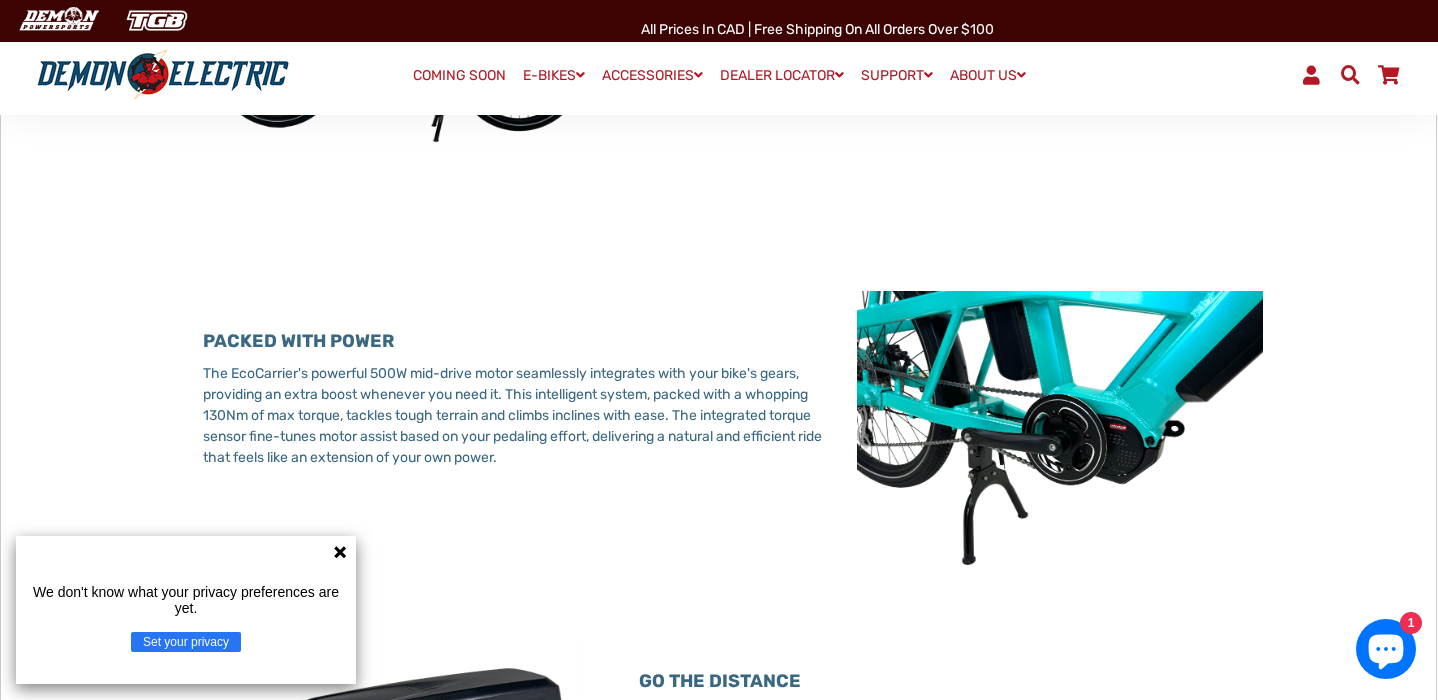 scroll, scrollTop: 0, scrollLeft: 0, axis: both 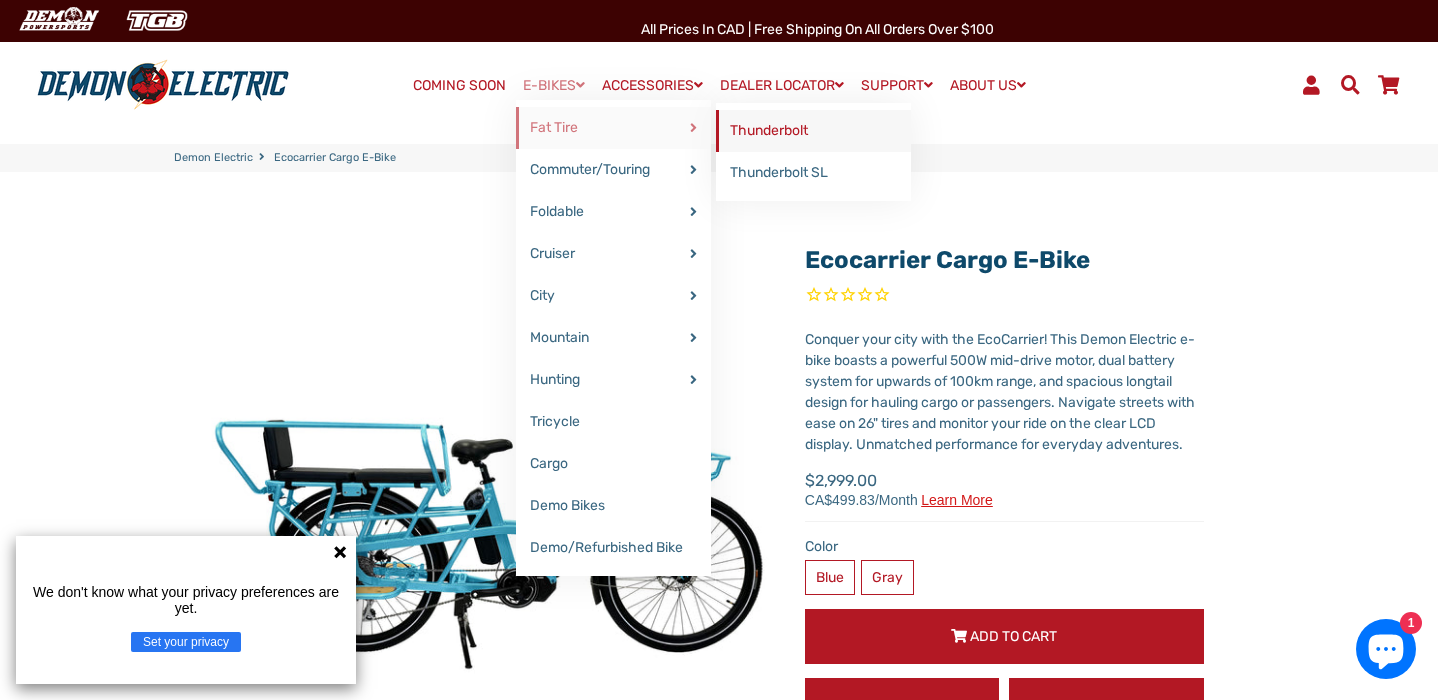 click on "Thunderbolt" at bounding box center (813, 131) 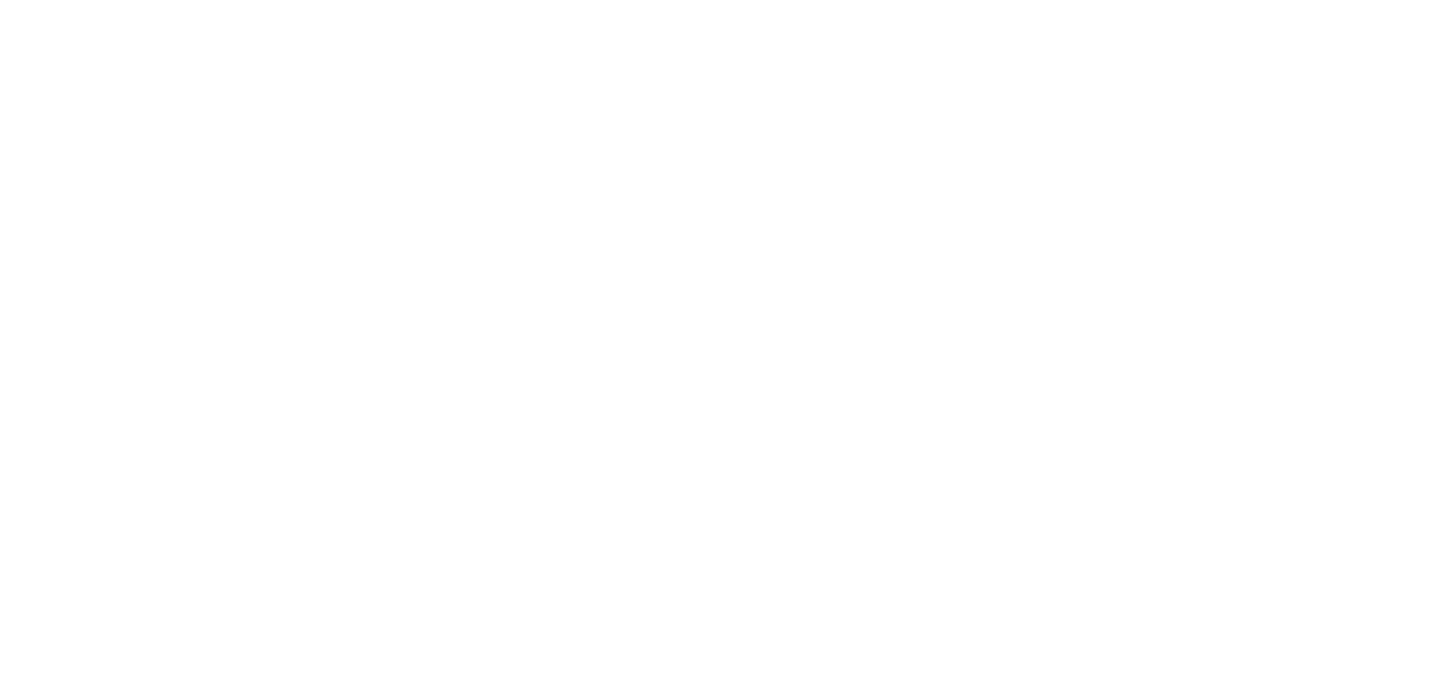 select on "******" 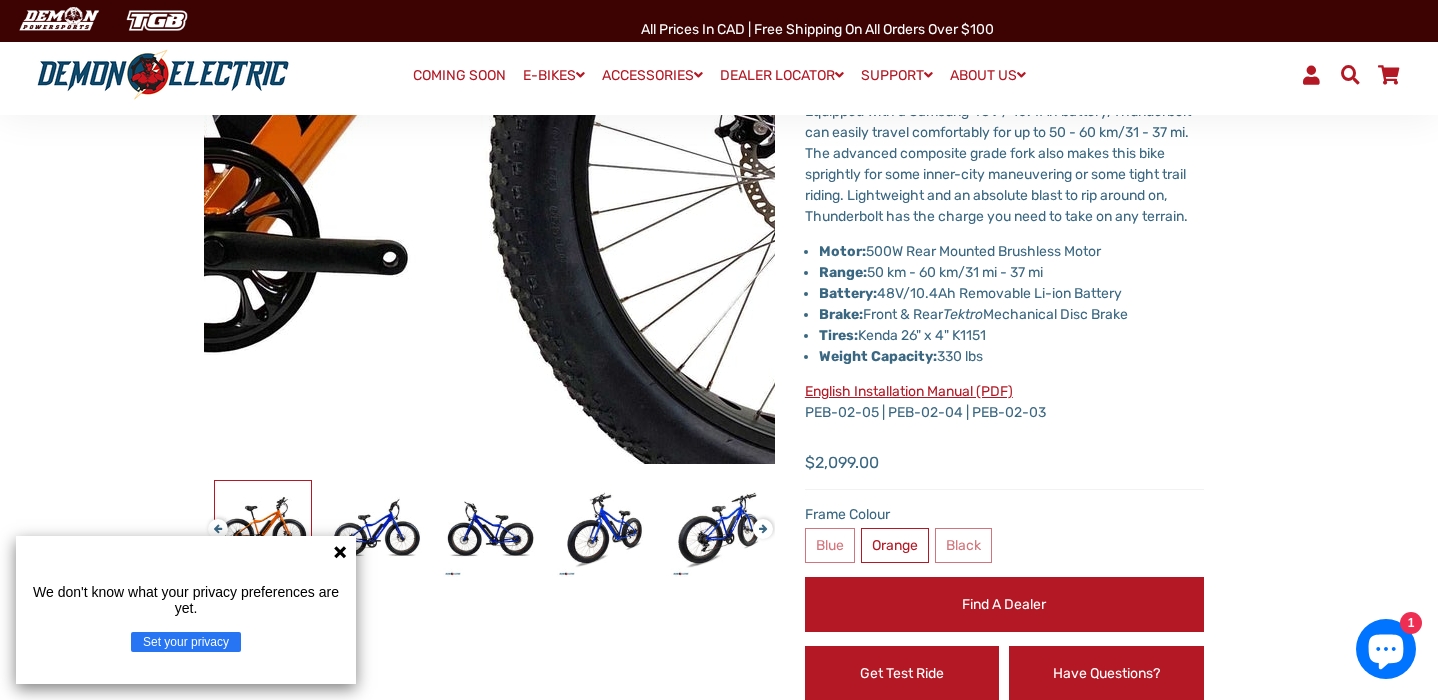scroll, scrollTop: 0, scrollLeft: 0, axis: both 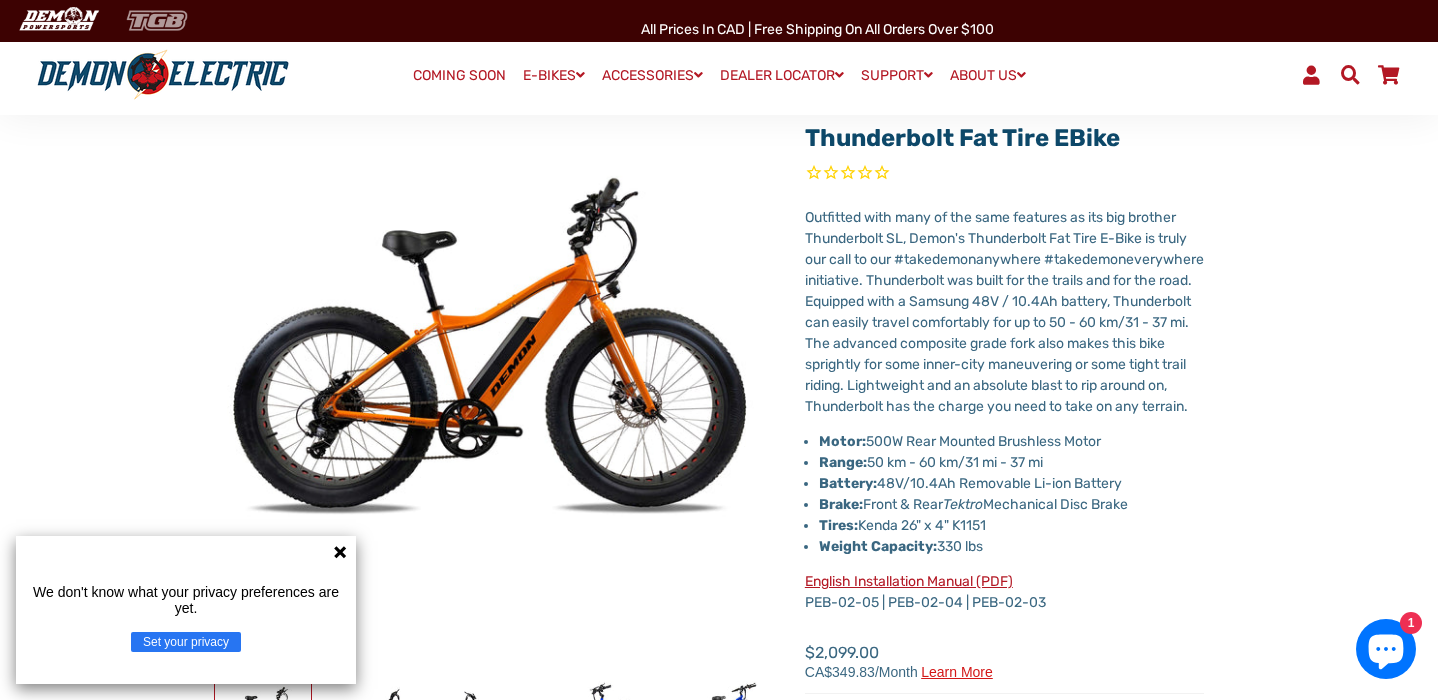 click at bounding box center (157, 20) 